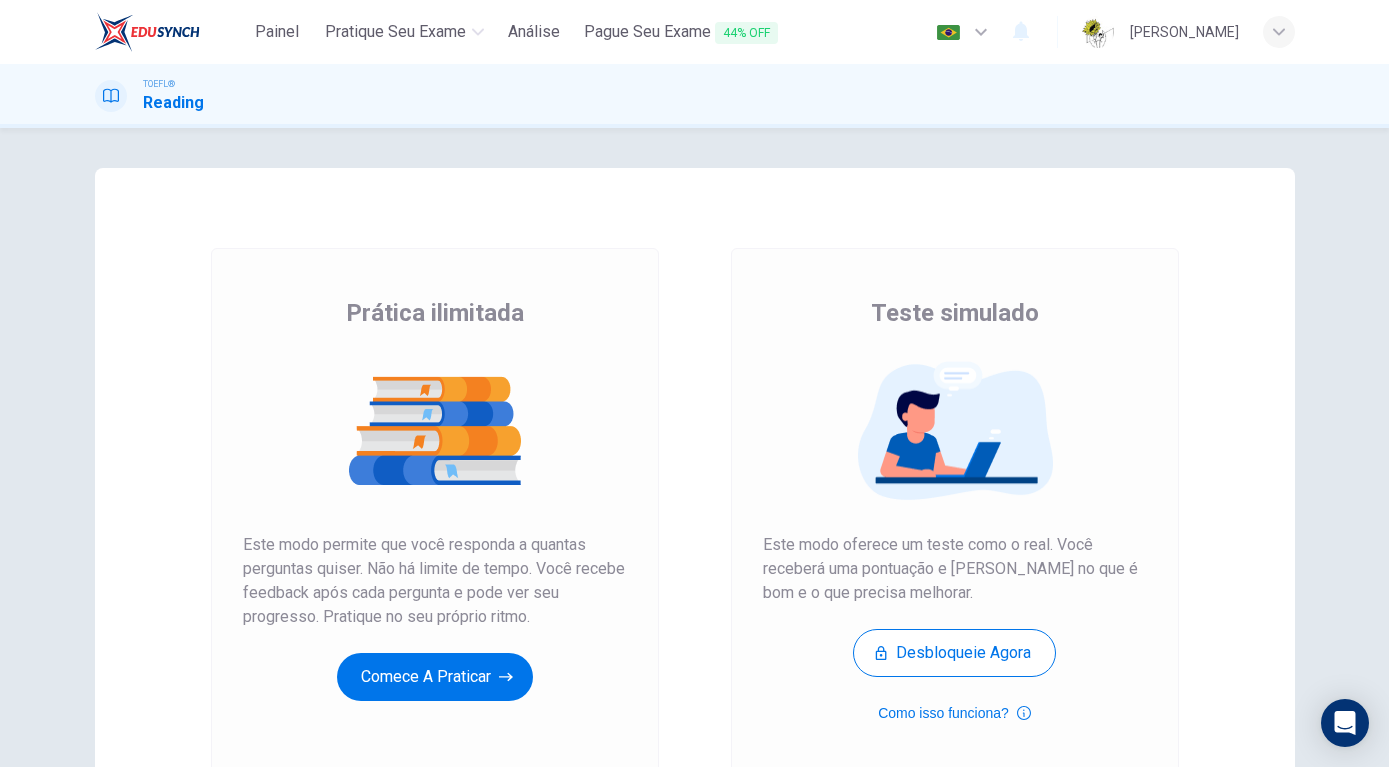 scroll, scrollTop: 0, scrollLeft: 0, axis: both 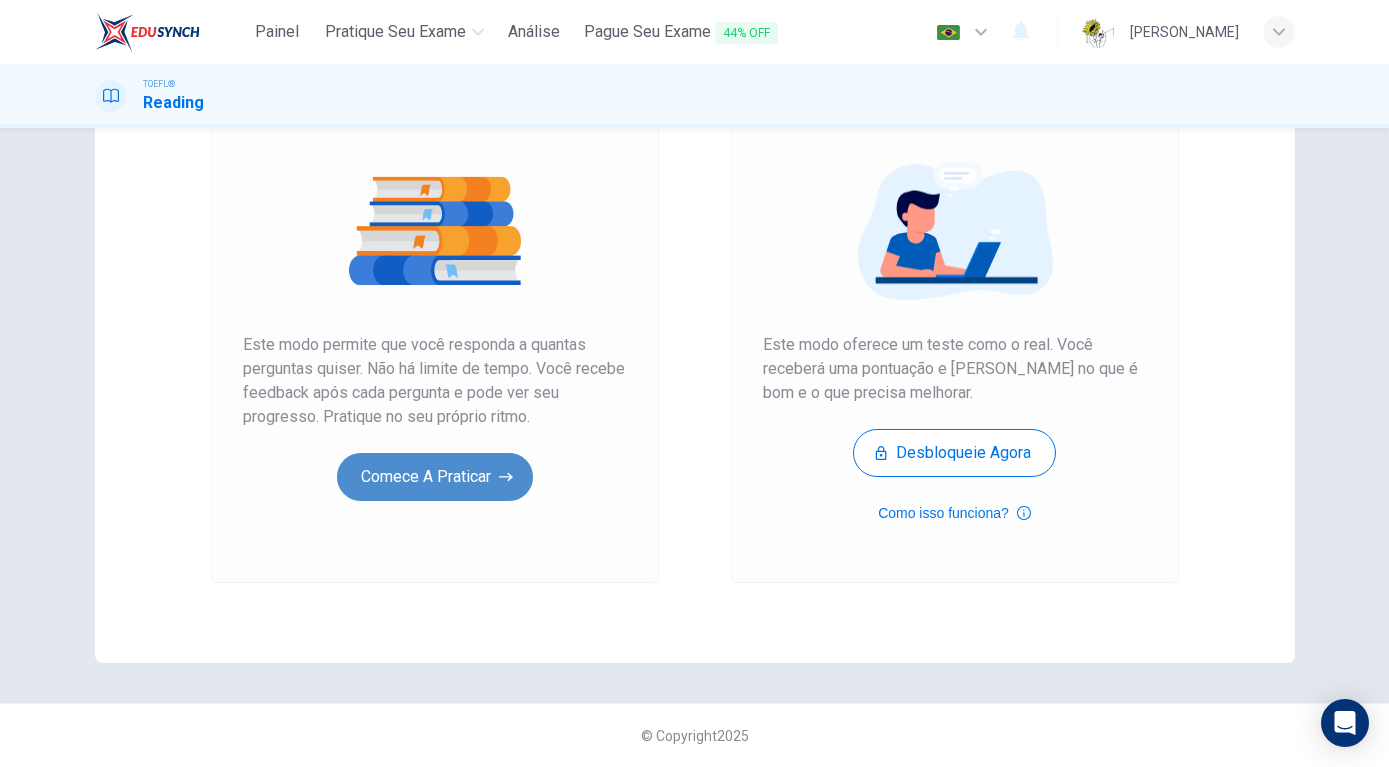 click on "Comece a praticar" at bounding box center (435, 477) 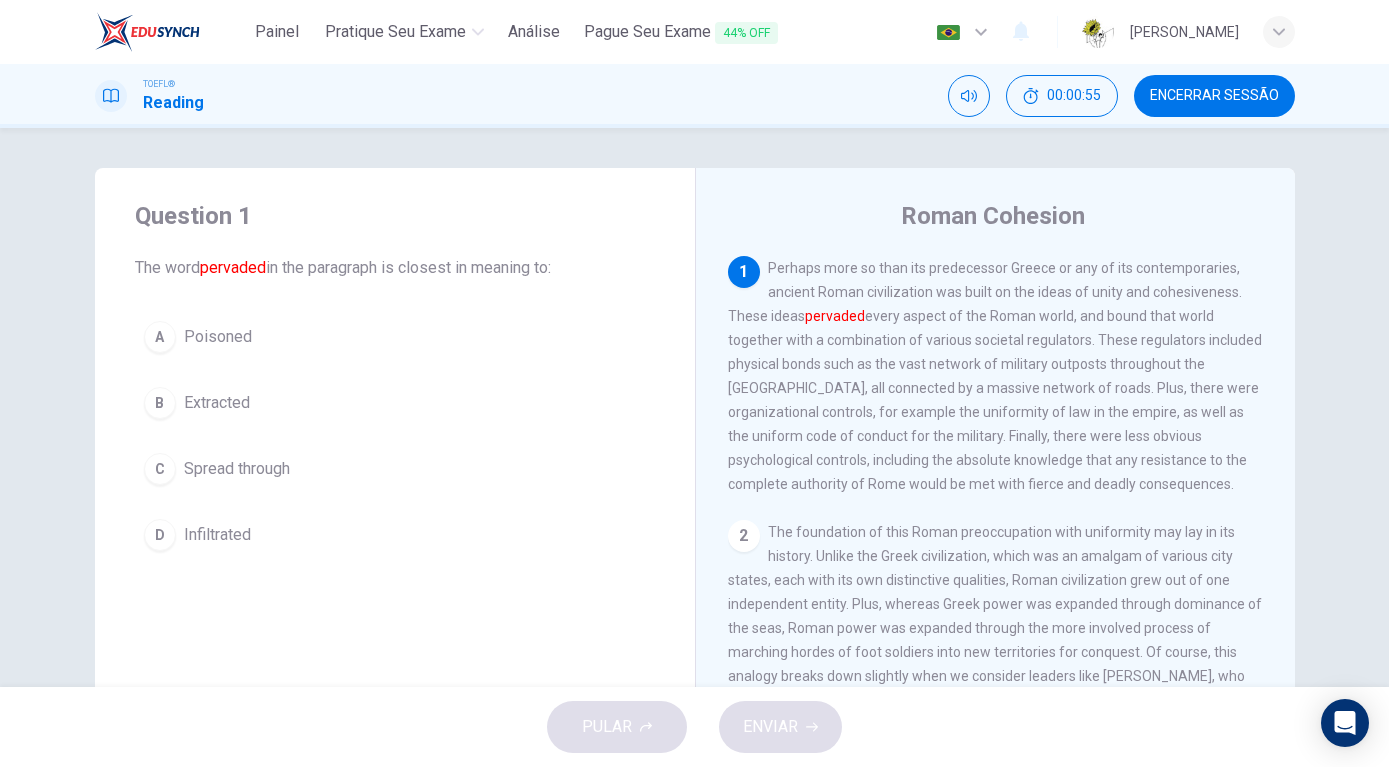 click on "D" at bounding box center [160, 535] 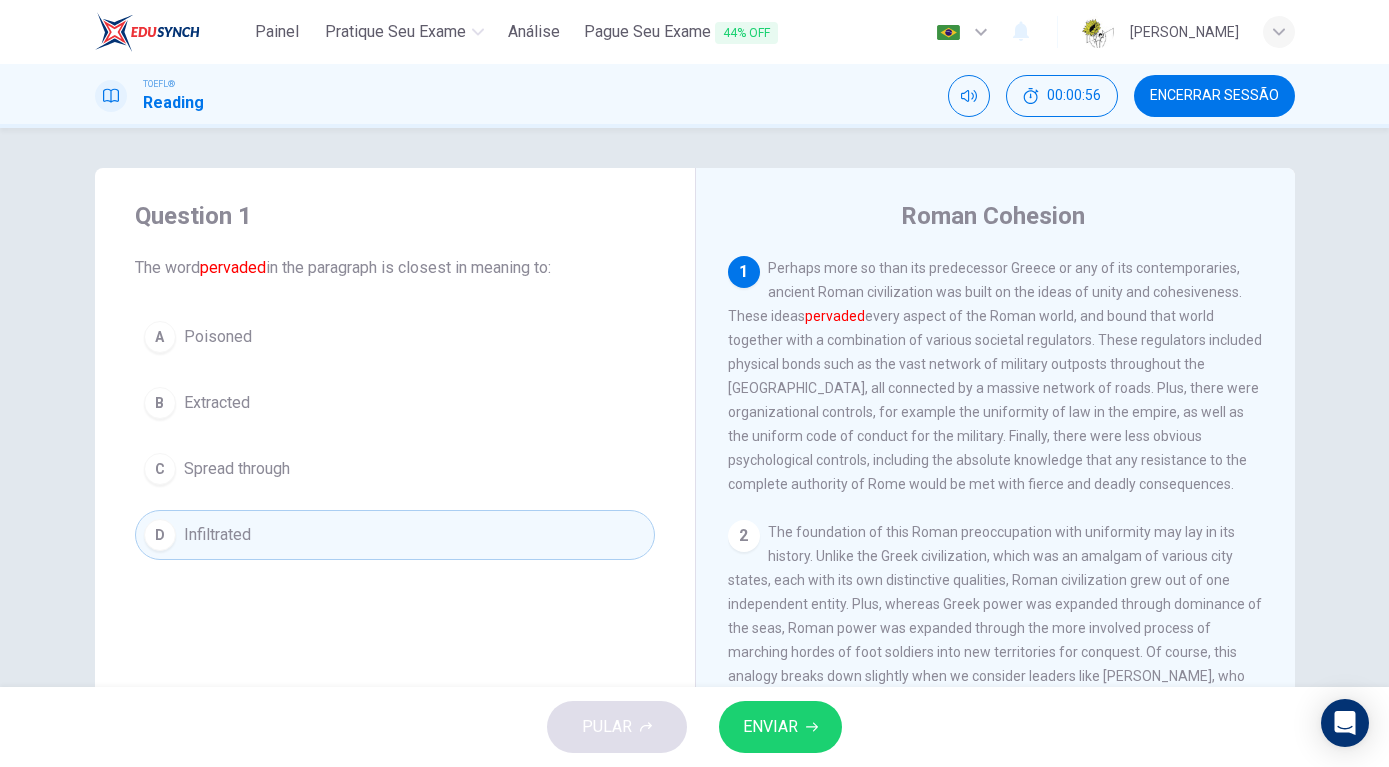 click on "ENVIAR" at bounding box center [780, 727] 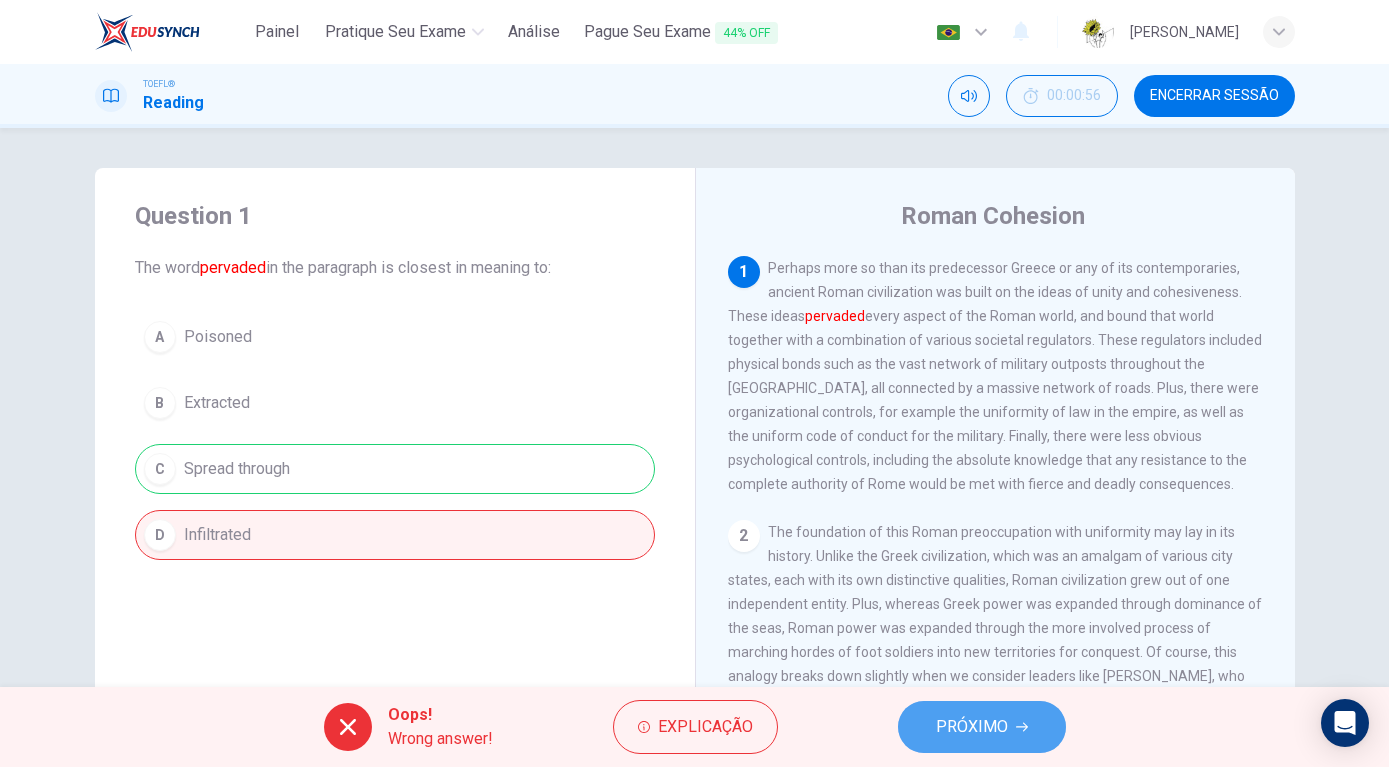 click on "PRÓXIMO" at bounding box center [982, 727] 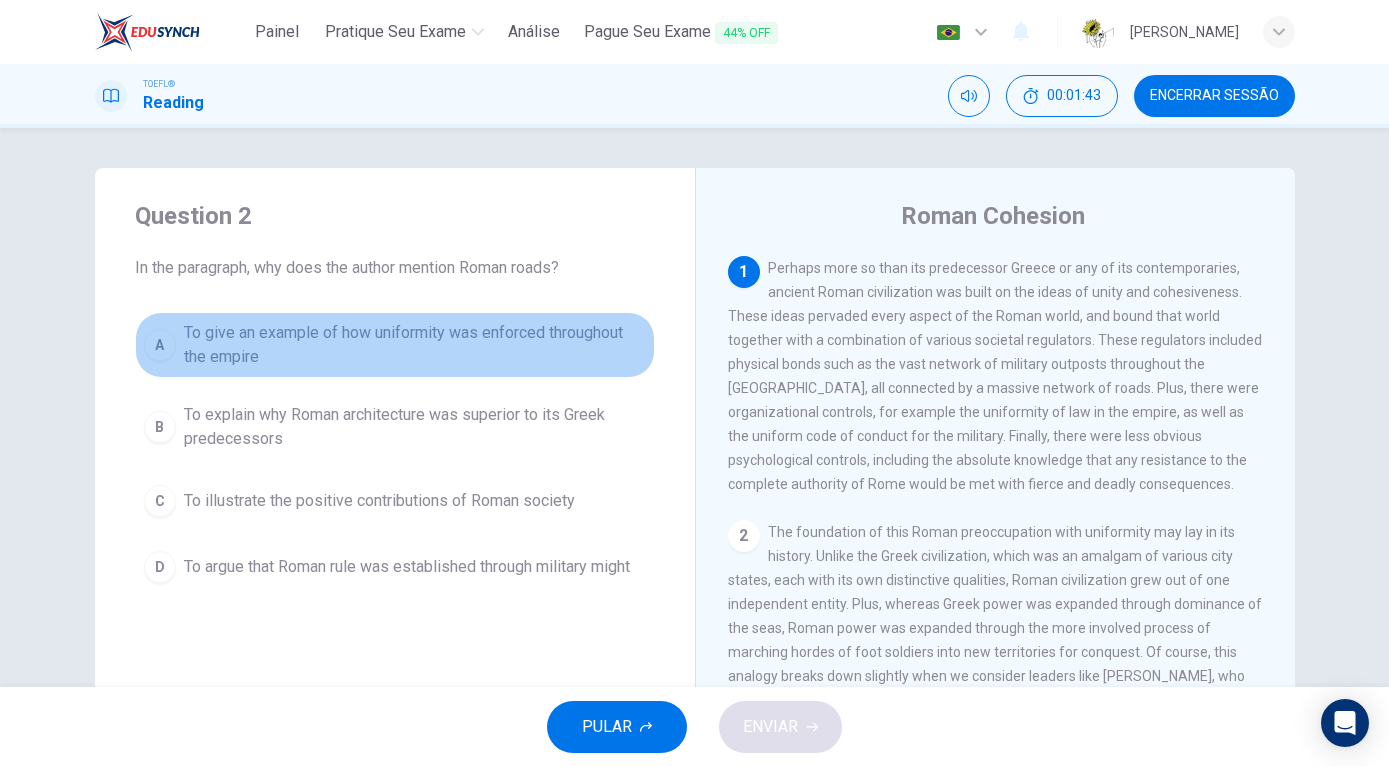 click on "A To give an example of how uniformity was enforced throughout the empire" at bounding box center (395, 345) 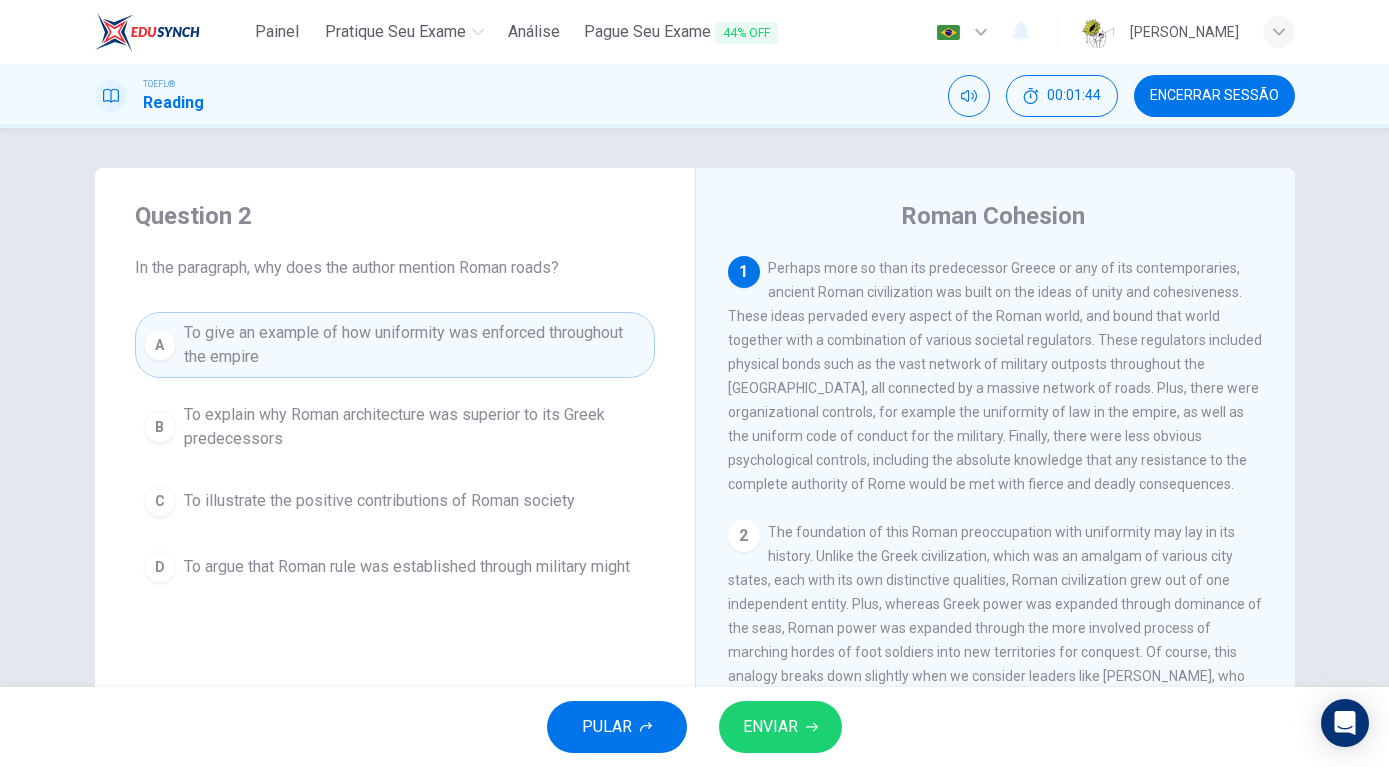click on "PULAR ENVIAR" at bounding box center (694, 727) 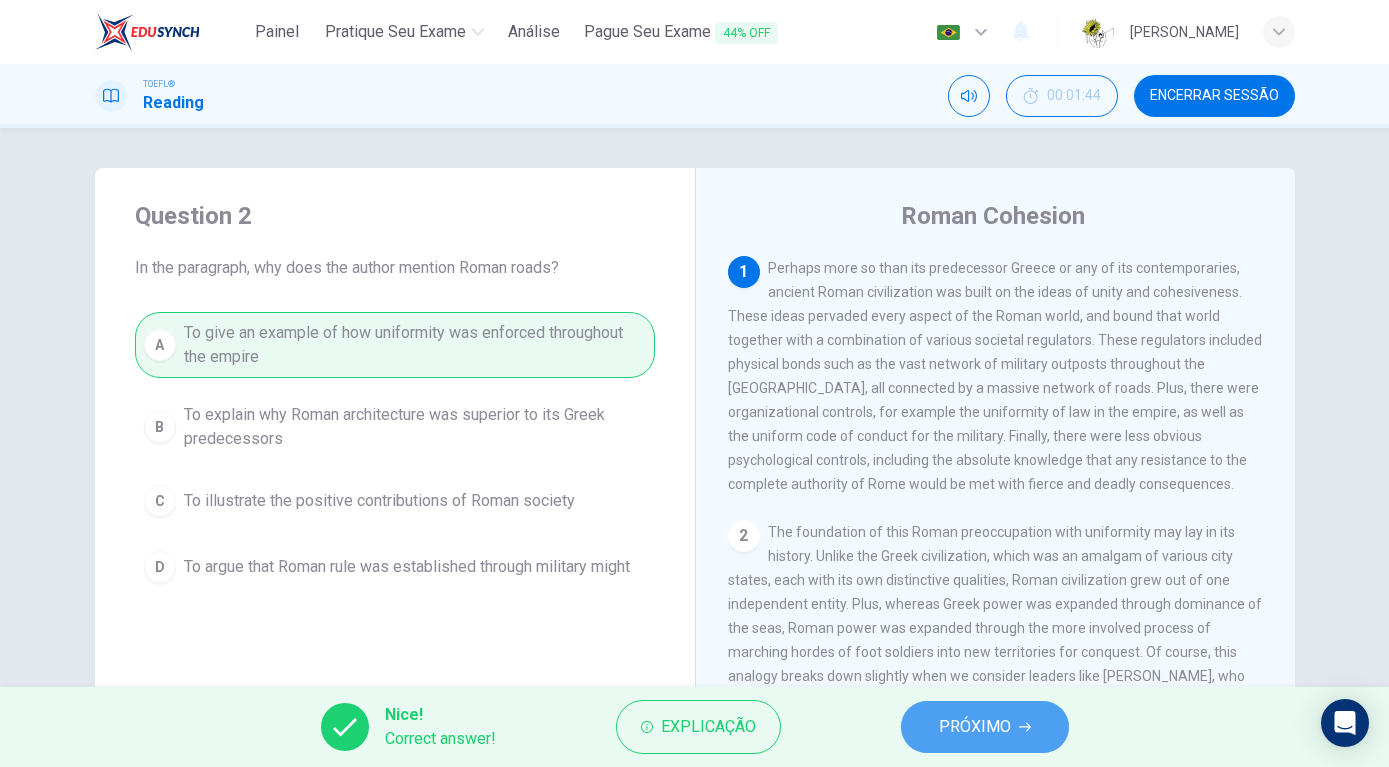 click on "PRÓXIMO" at bounding box center [975, 727] 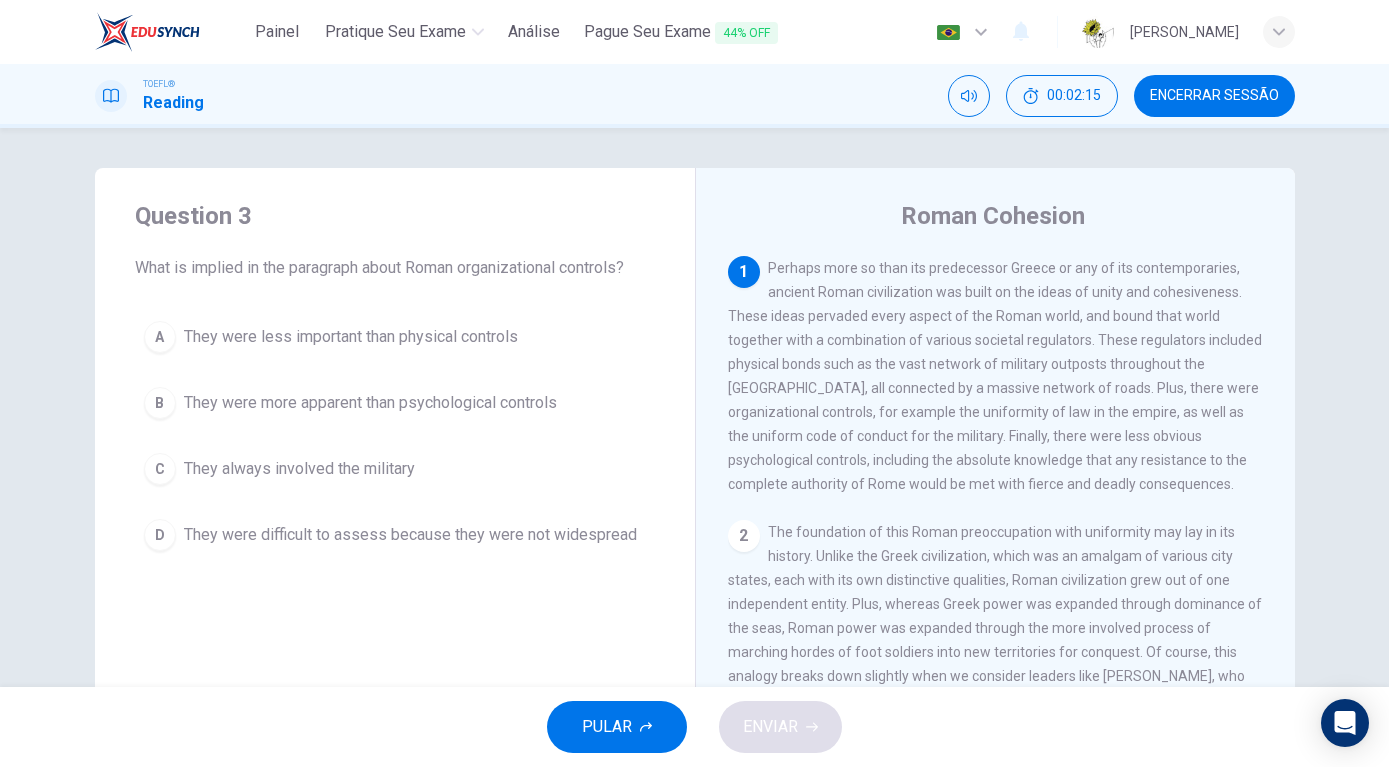 click on "B They were more apparent than psychological controls" at bounding box center [395, 403] 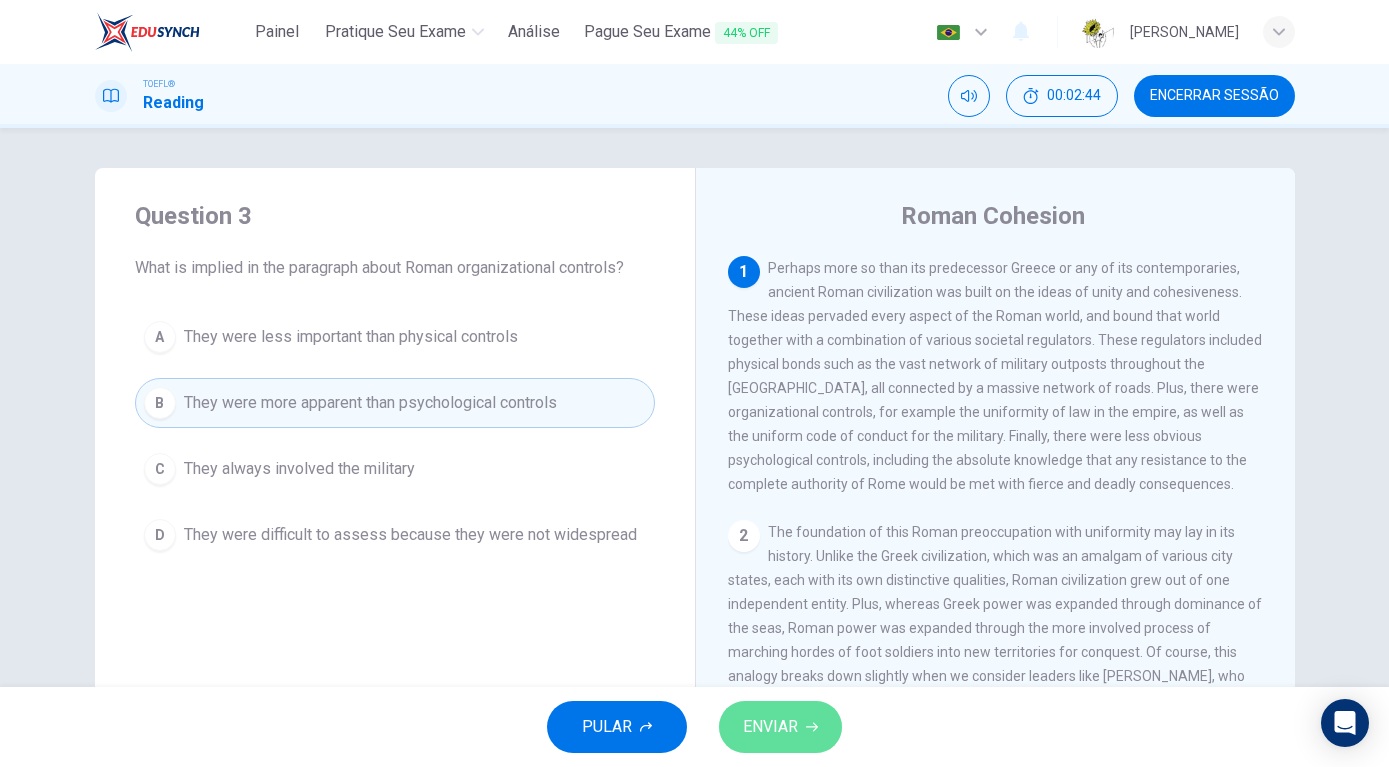 click on "ENVIAR" at bounding box center [770, 727] 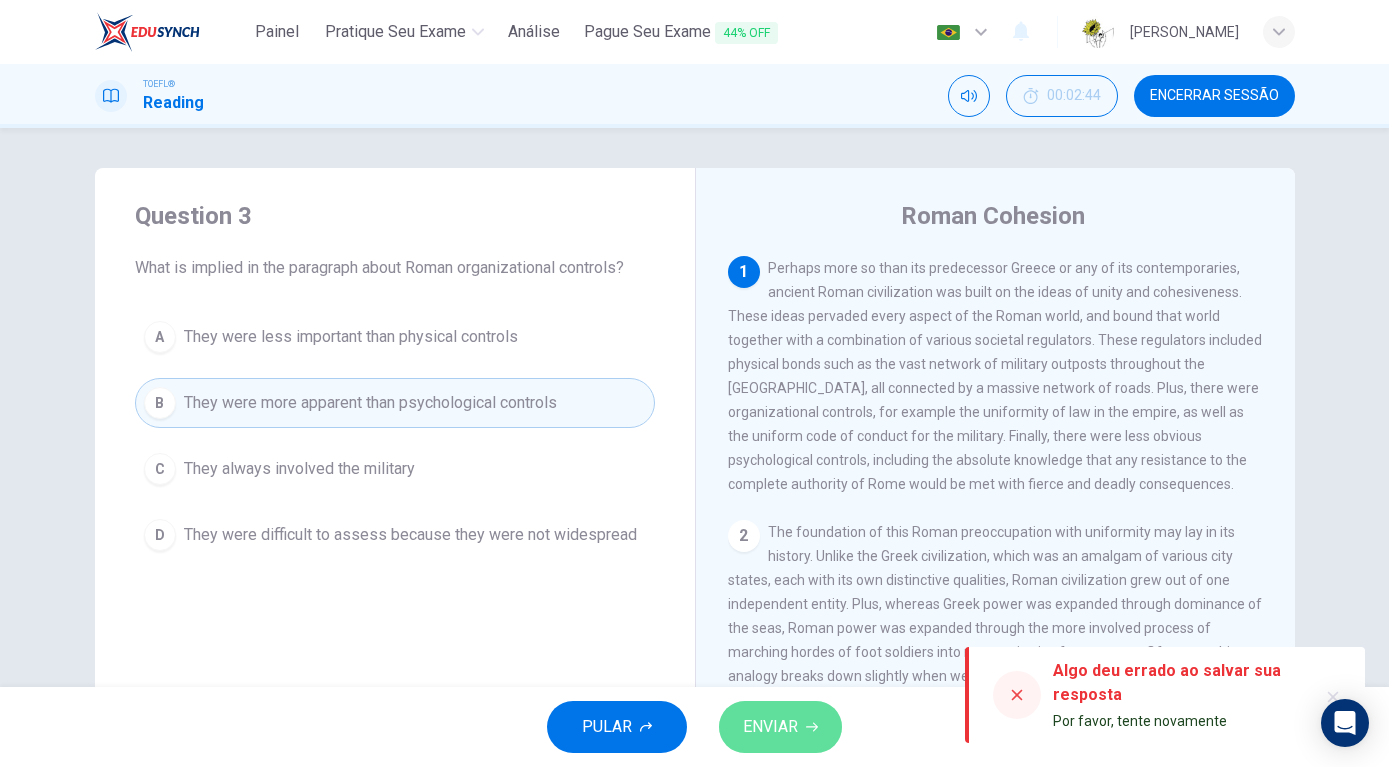 click on "ENVIAR" at bounding box center (770, 727) 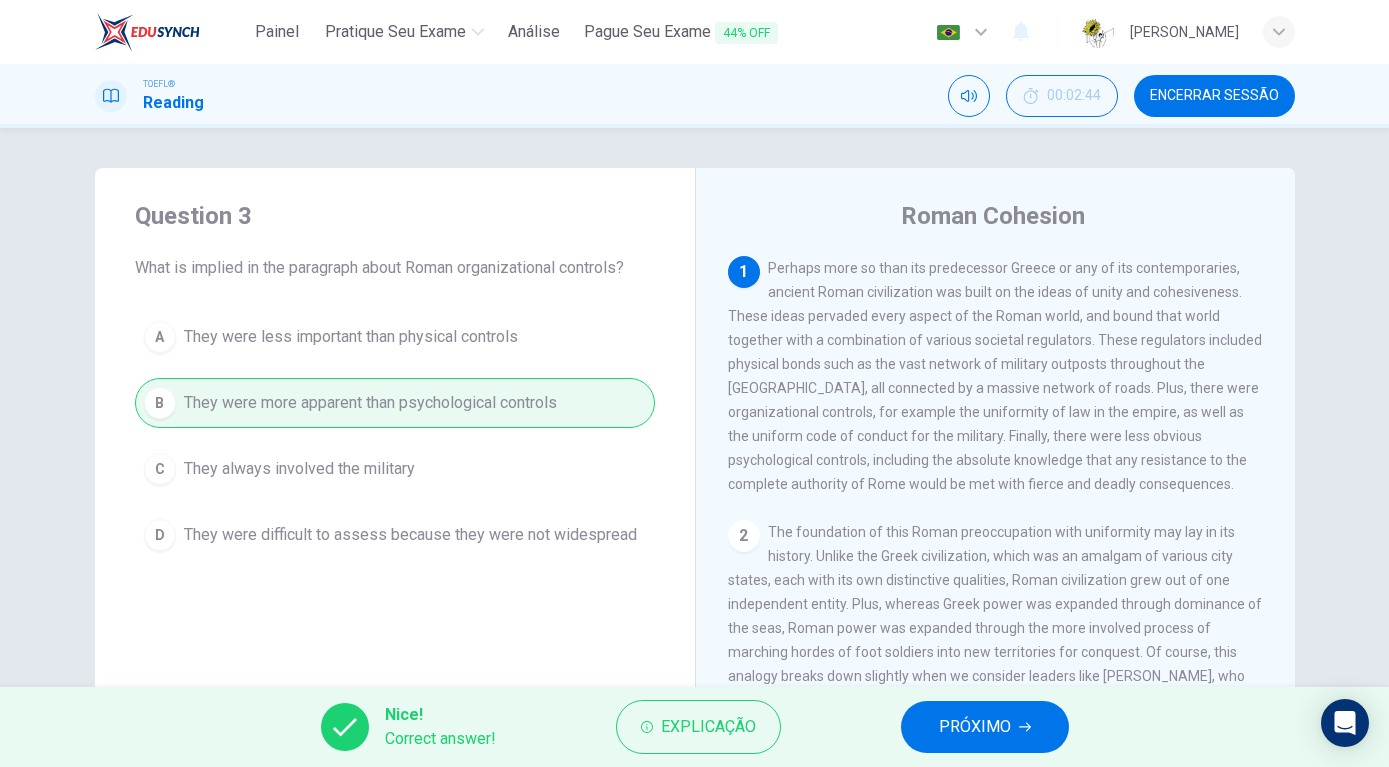 click on "PRÓXIMO" at bounding box center [985, 727] 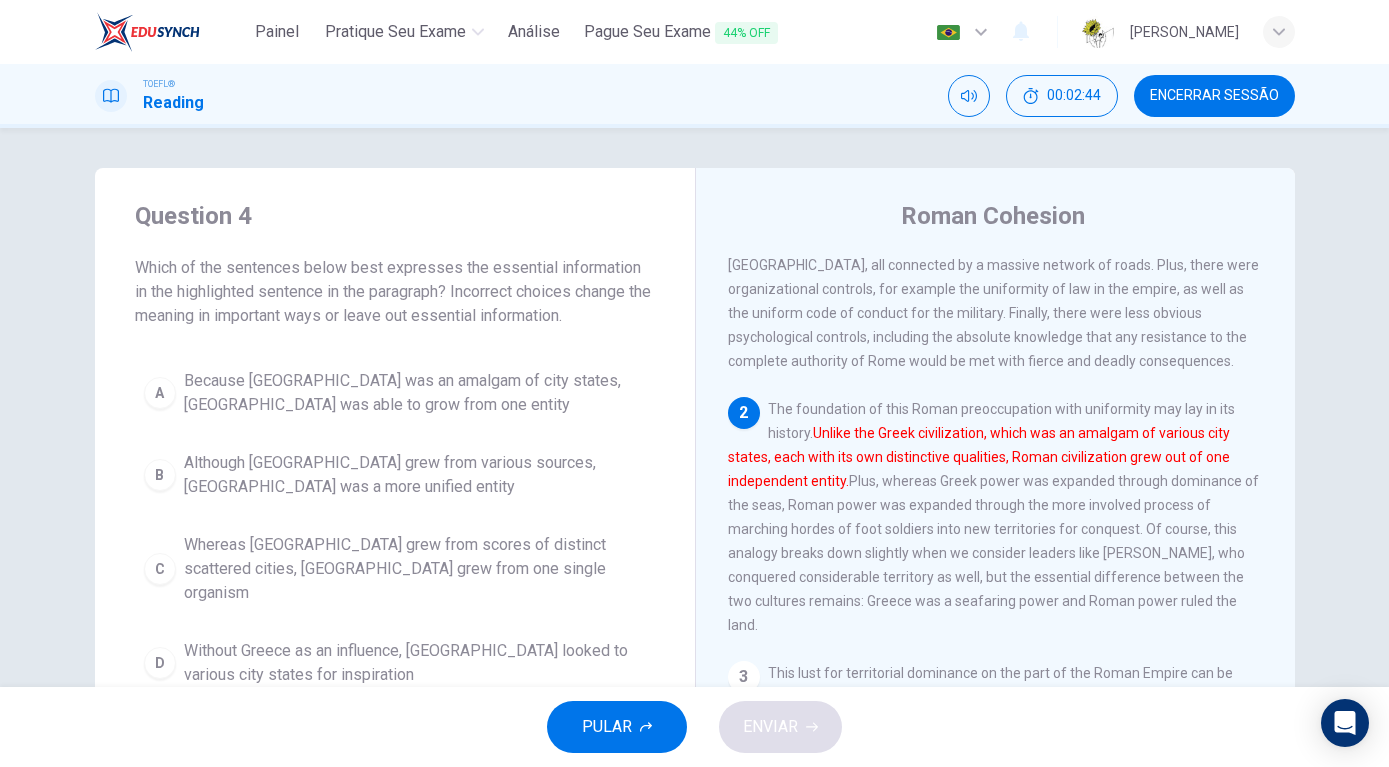 scroll, scrollTop: 124, scrollLeft: 0, axis: vertical 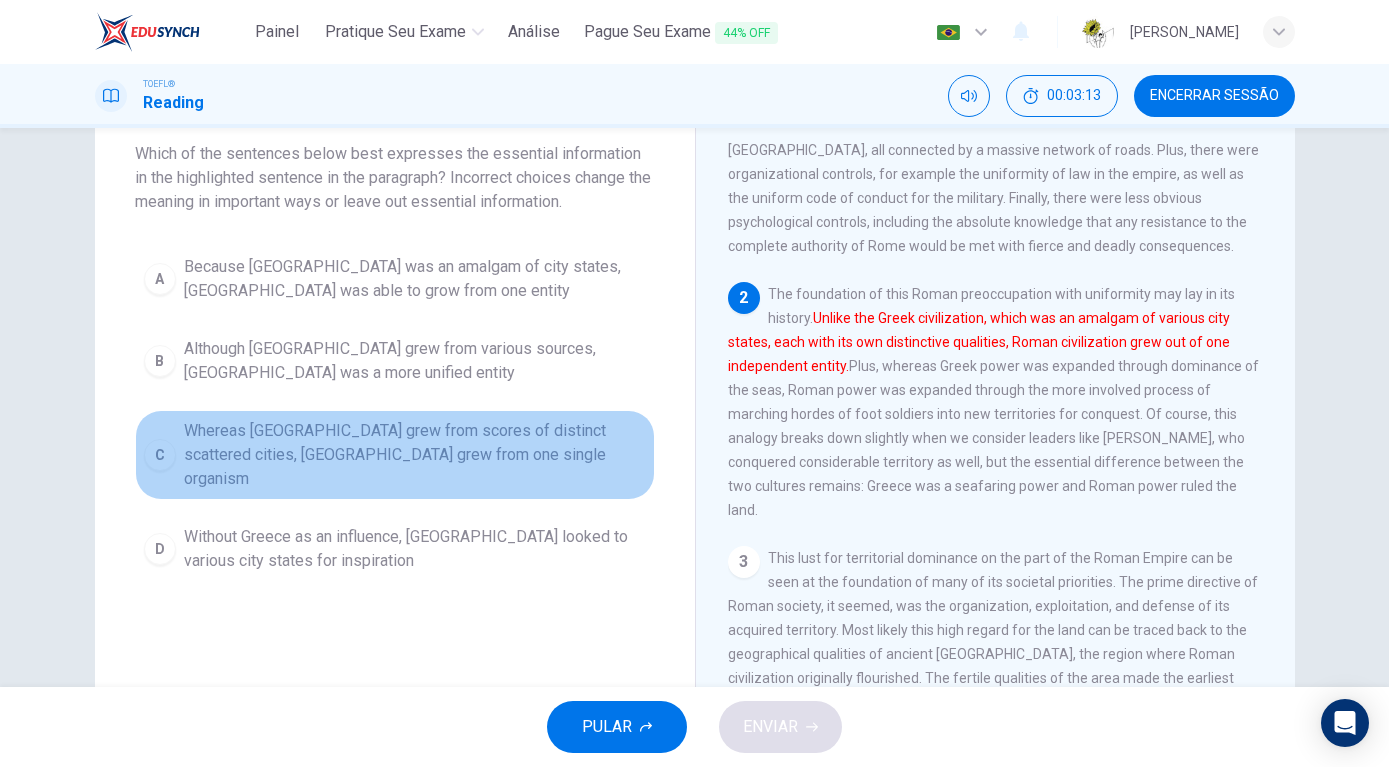 click on "C" at bounding box center (160, 455) 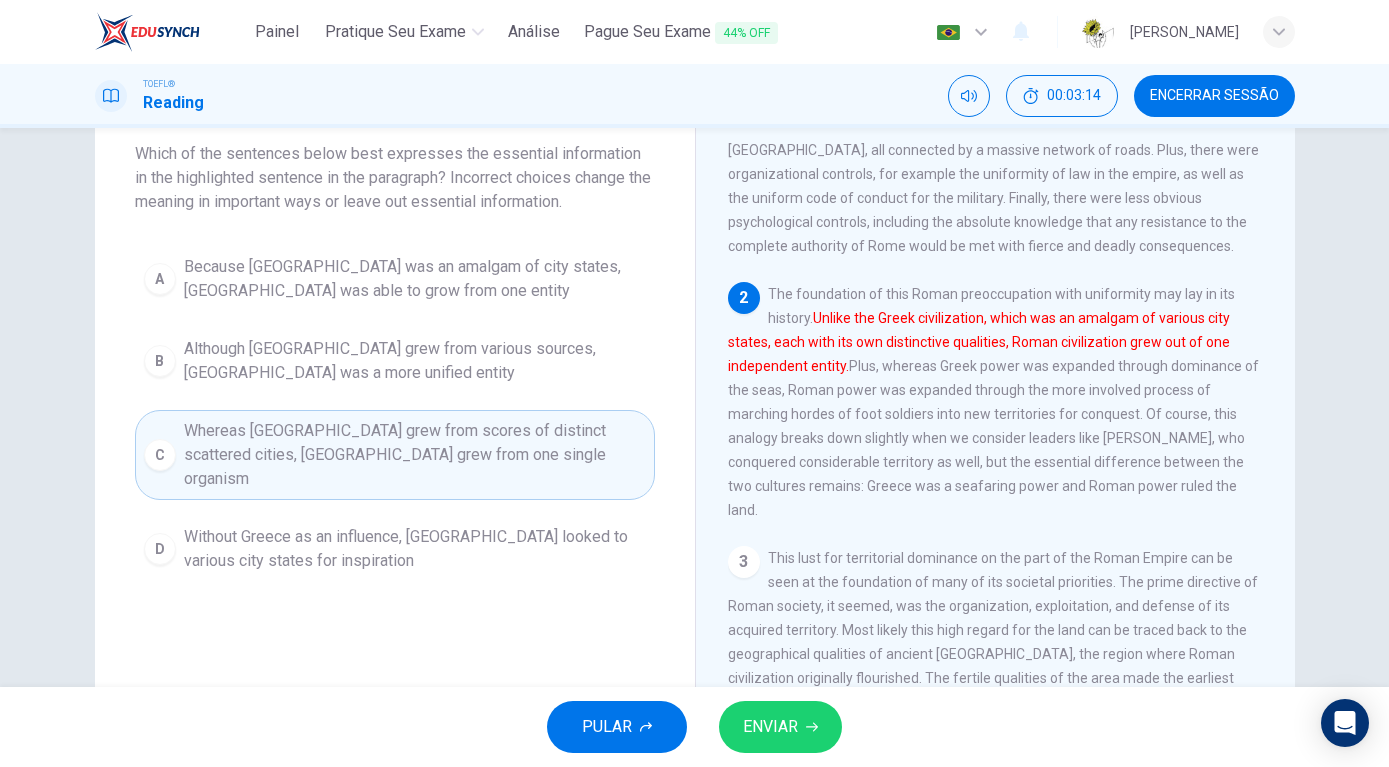 click on "ENVIAR" at bounding box center [770, 727] 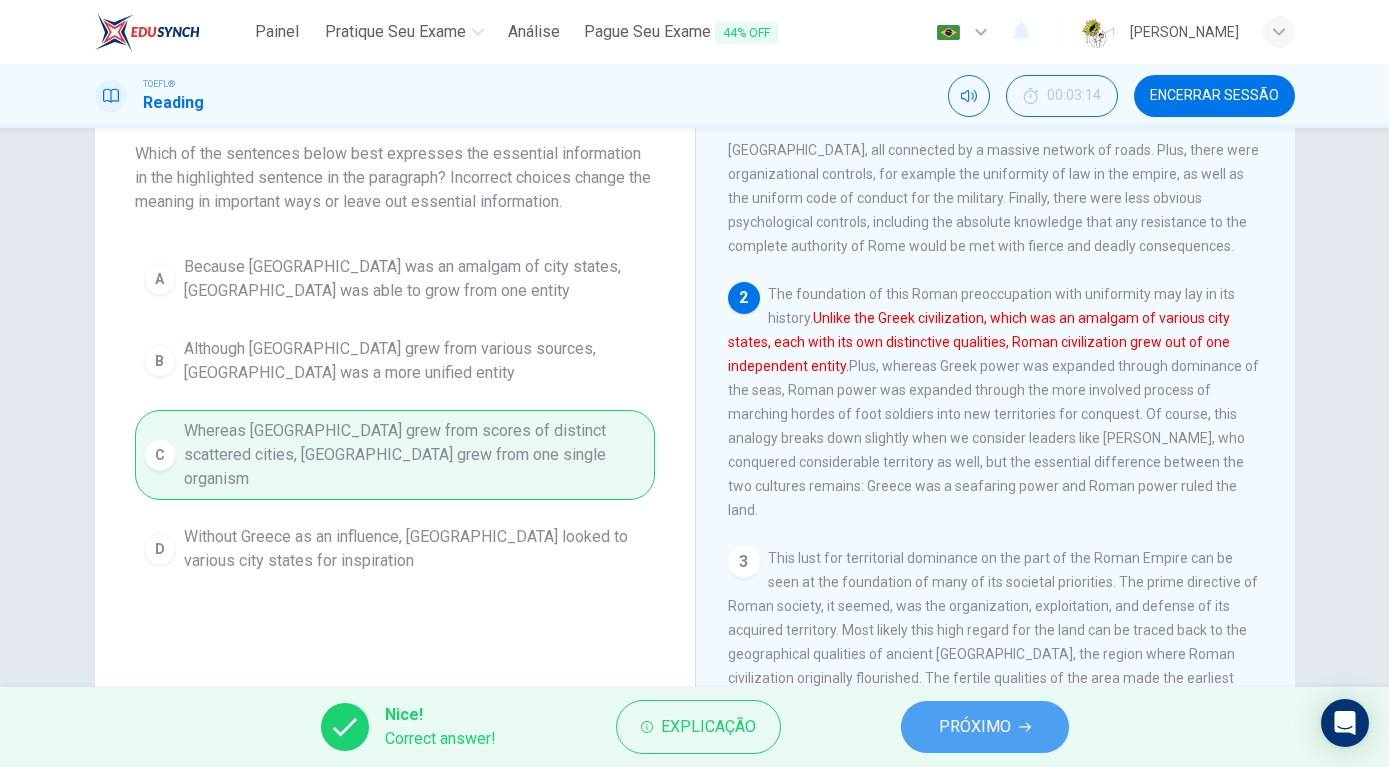 click on "PRÓXIMO" at bounding box center (975, 727) 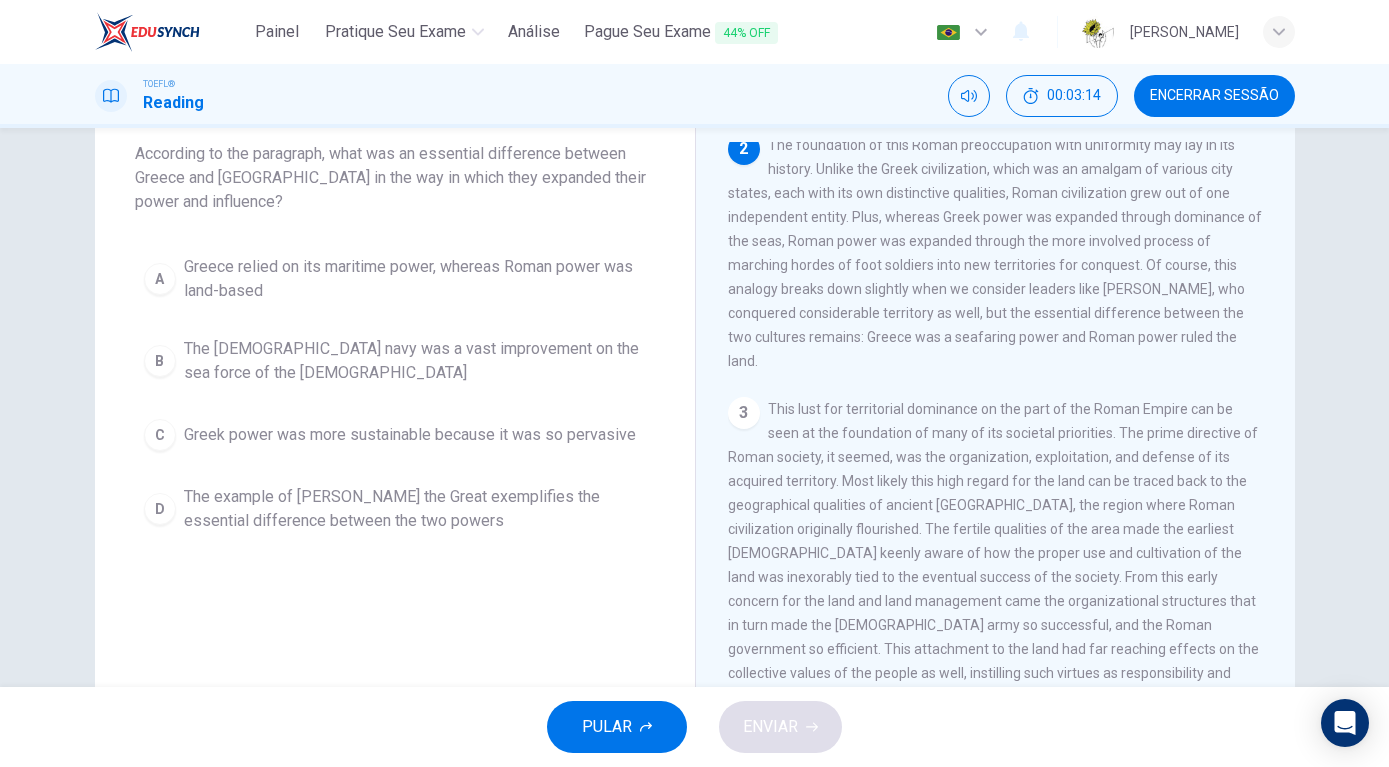 scroll, scrollTop: 274, scrollLeft: 0, axis: vertical 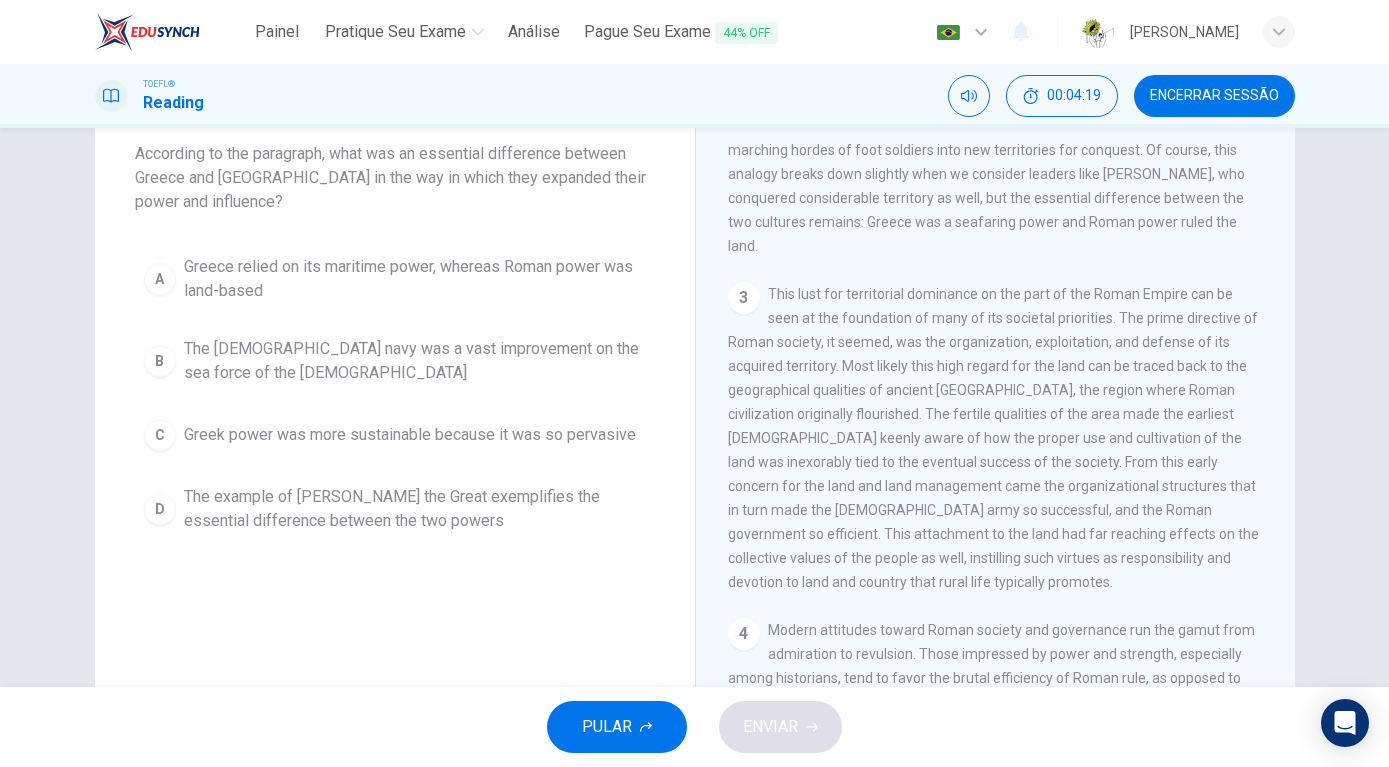 click on "A" at bounding box center (160, 279) 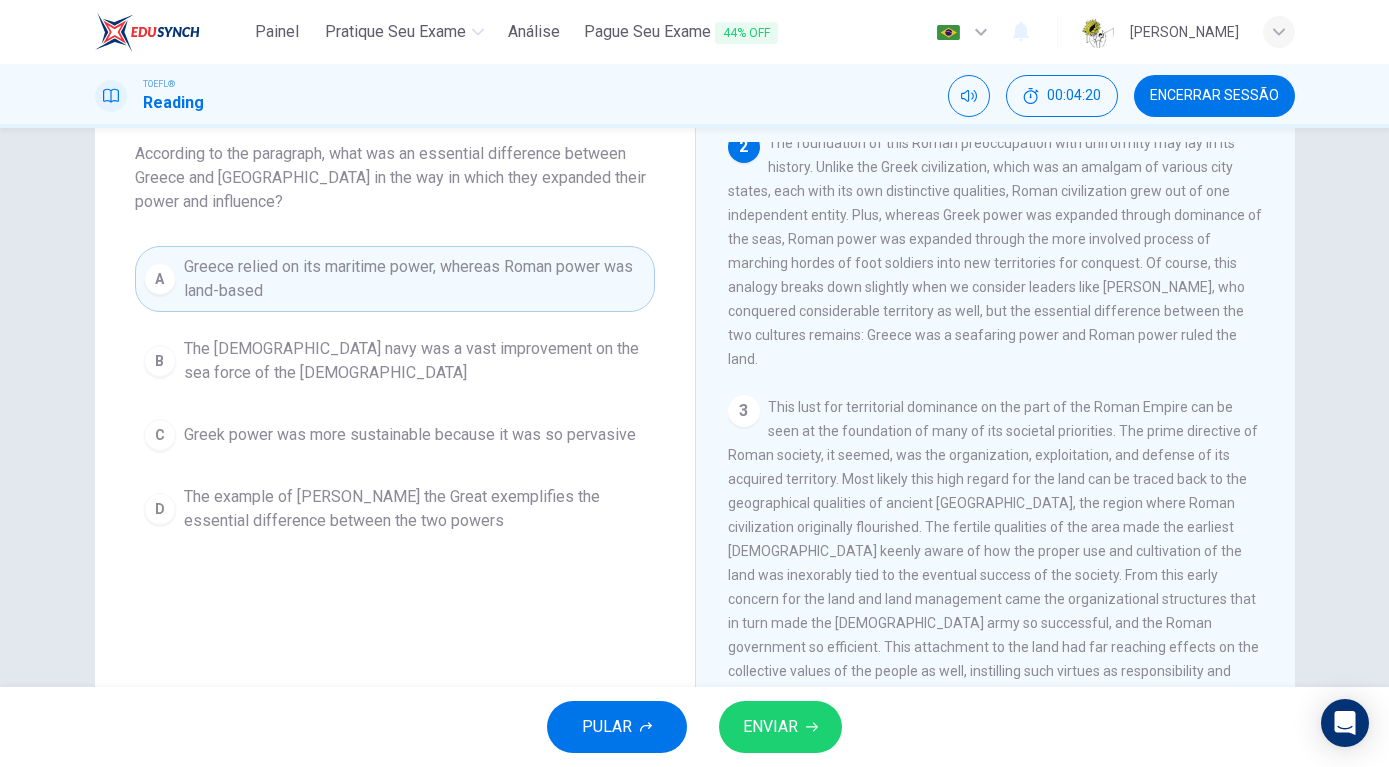 scroll, scrollTop: 274, scrollLeft: 0, axis: vertical 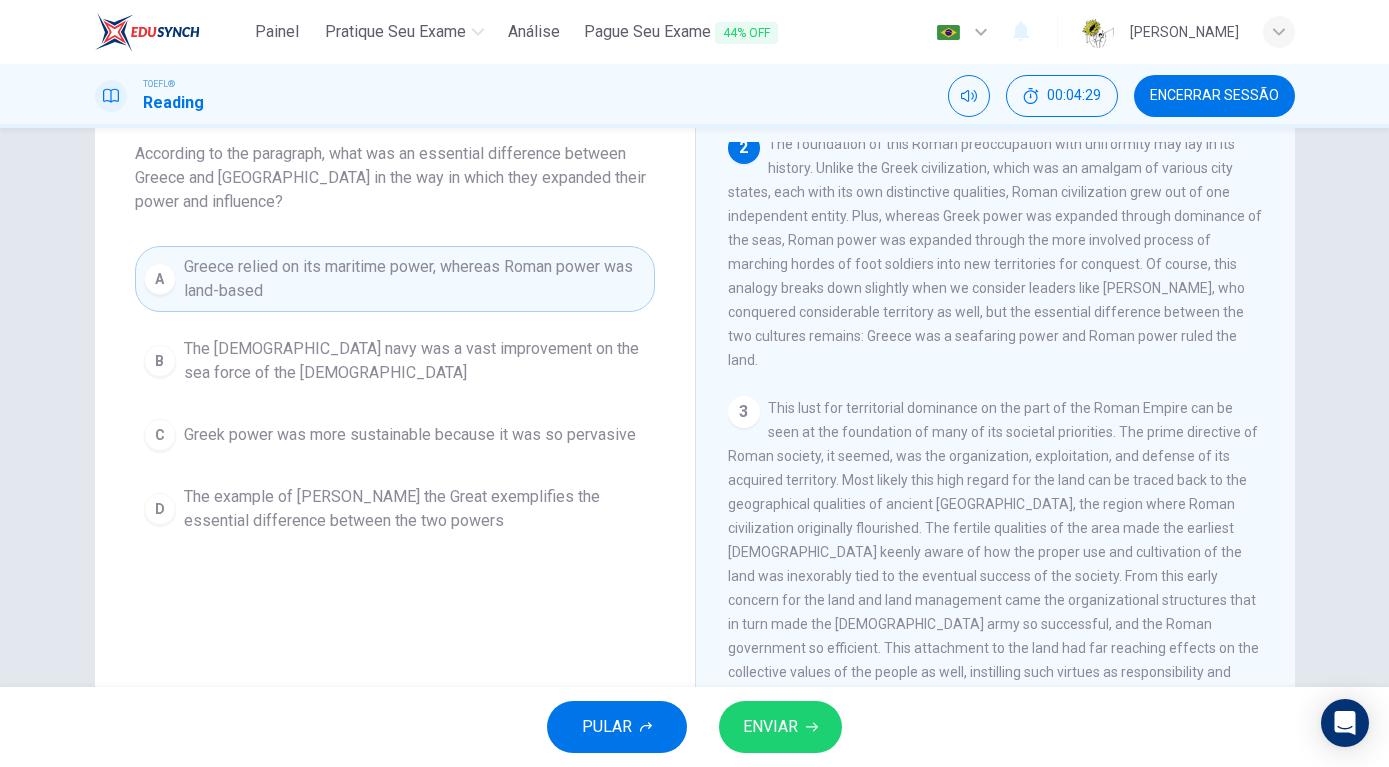 click on "ENVIAR" at bounding box center (770, 727) 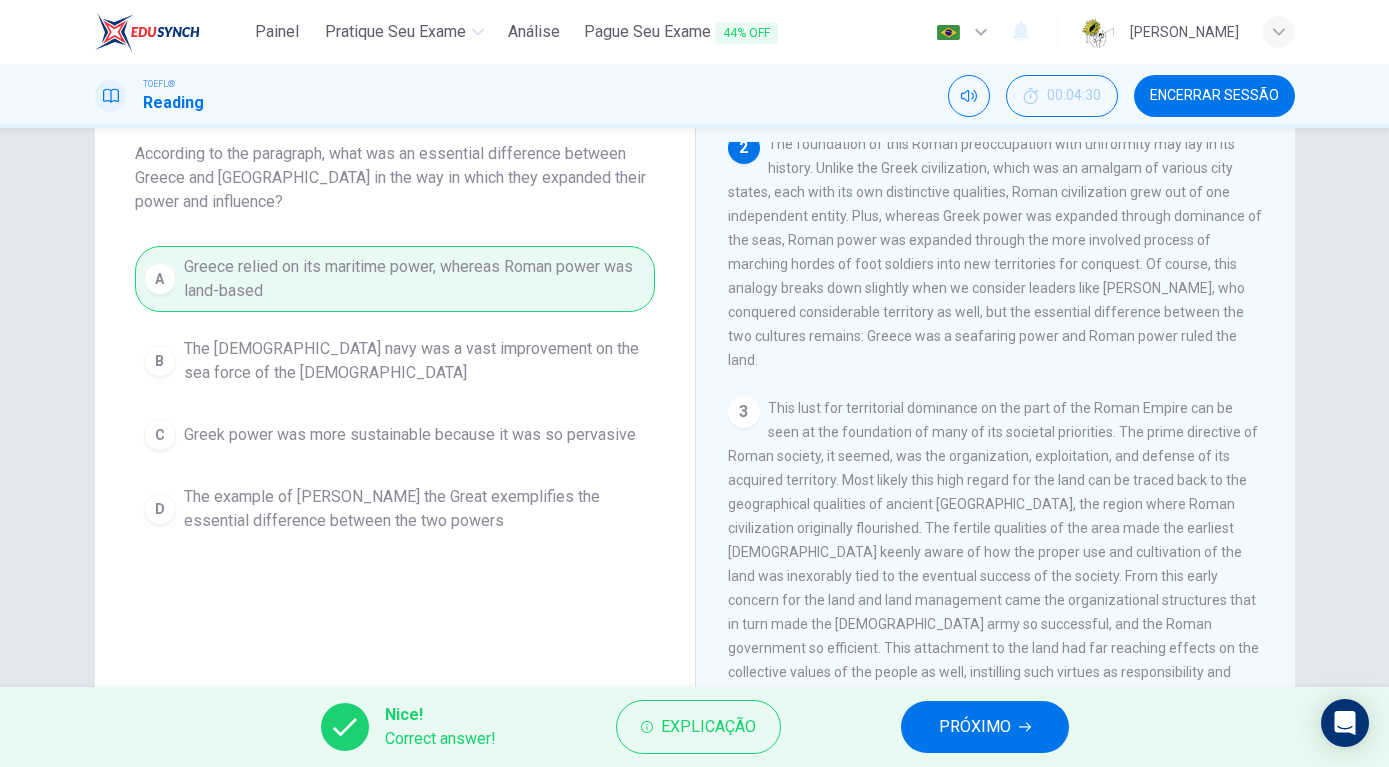 click on "PRÓXIMO" at bounding box center [985, 727] 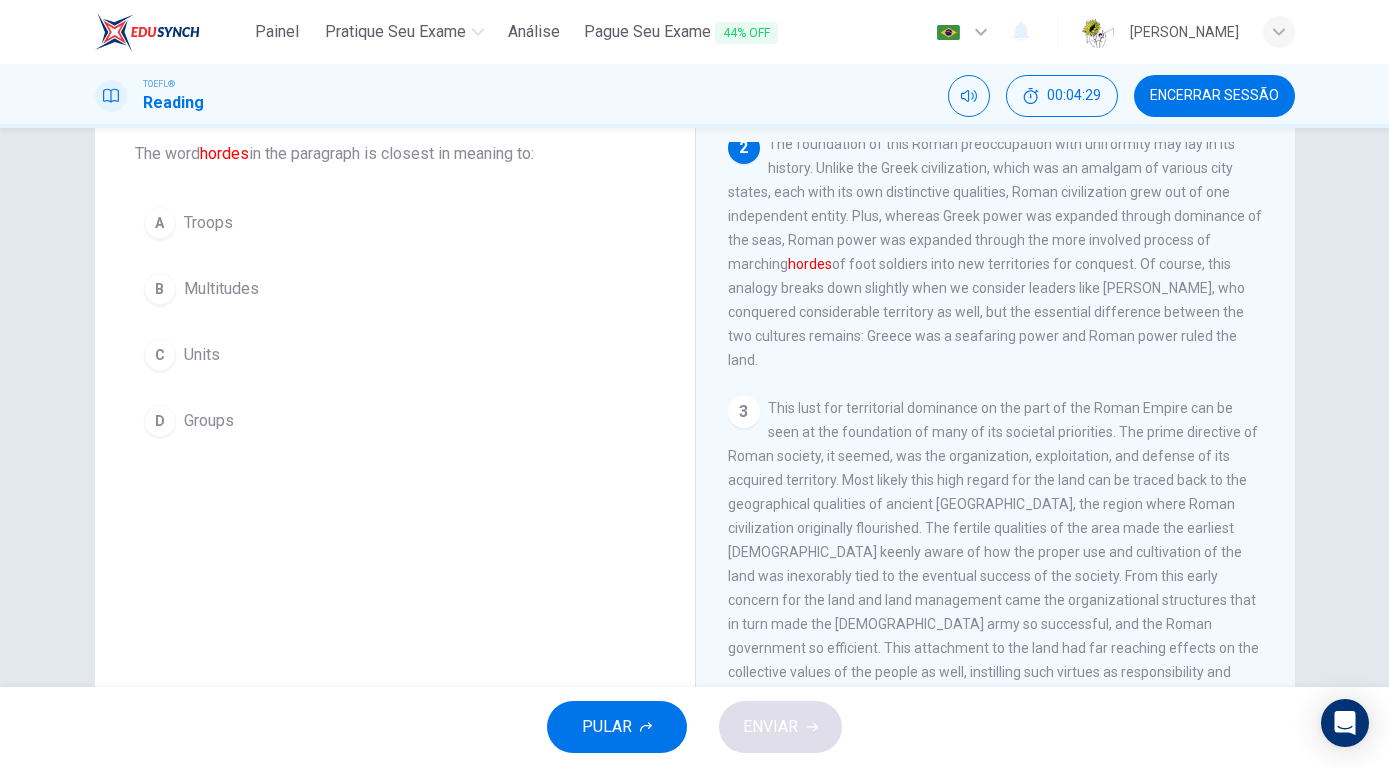scroll, scrollTop: 0, scrollLeft: 0, axis: both 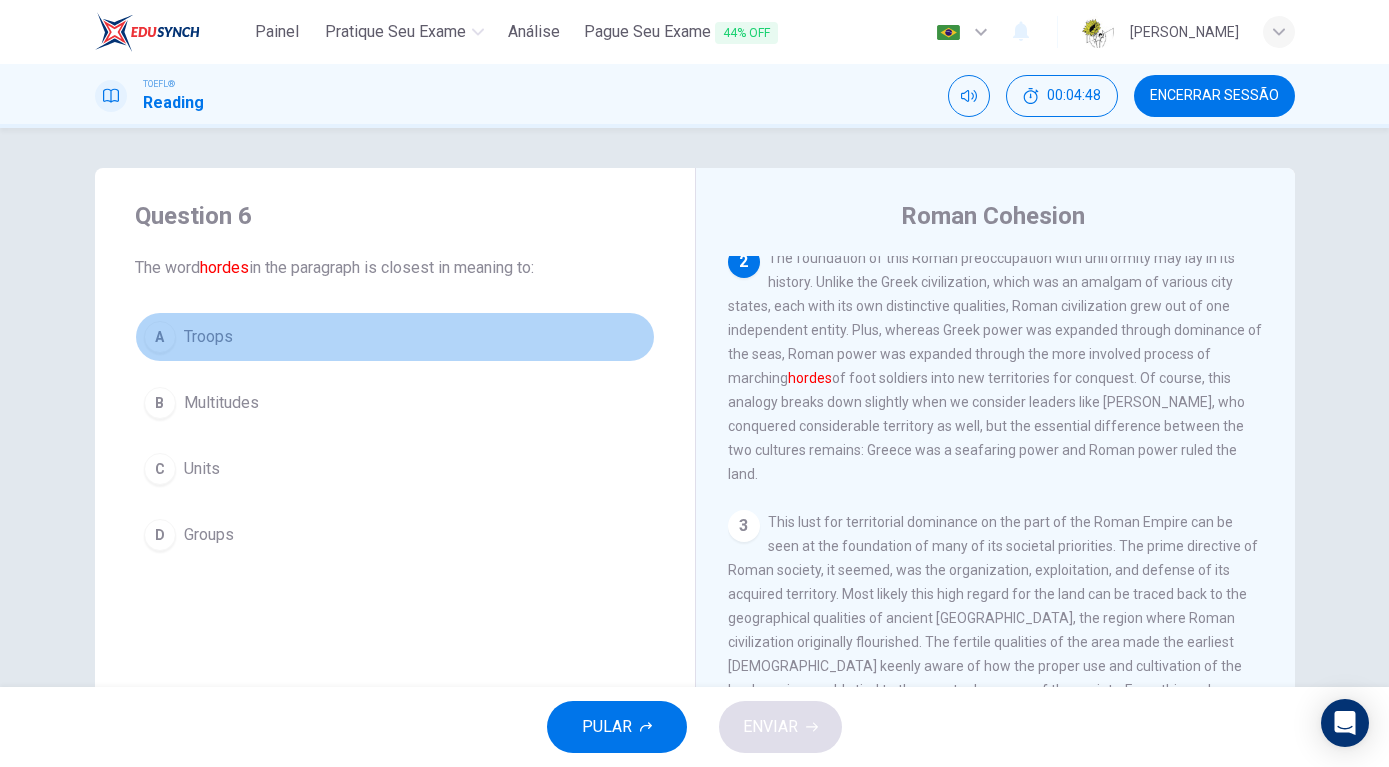 click on "A" at bounding box center [160, 337] 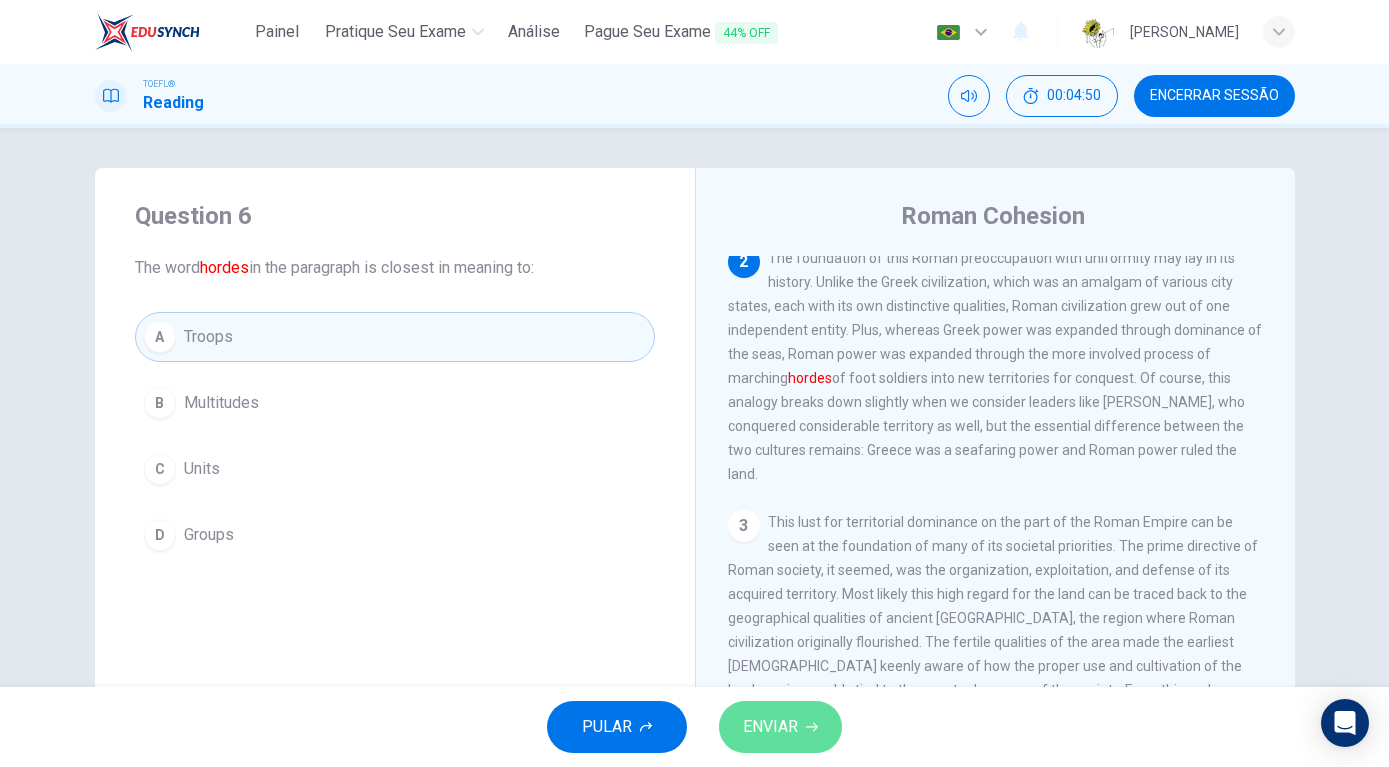 click on "ENVIAR" at bounding box center (780, 727) 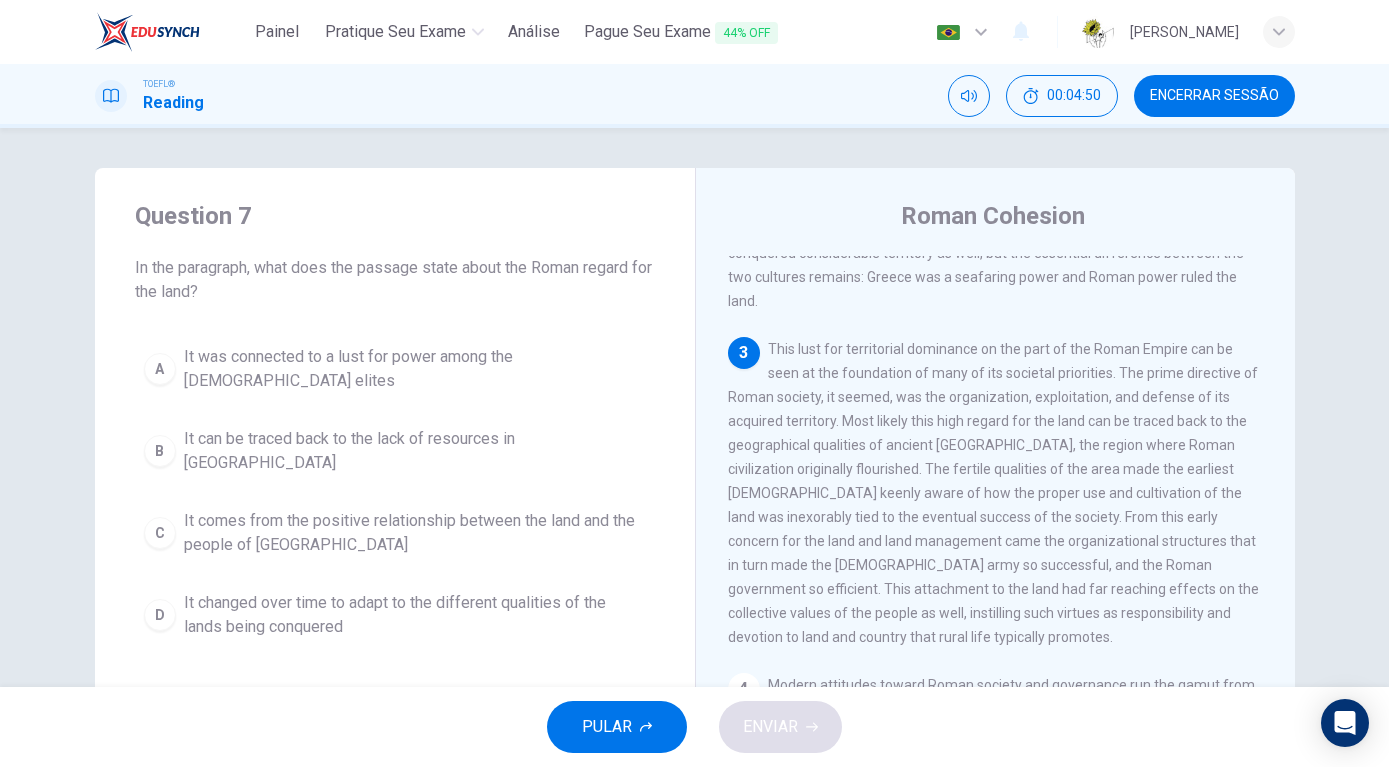 scroll, scrollTop: 448, scrollLeft: 0, axis: vertical 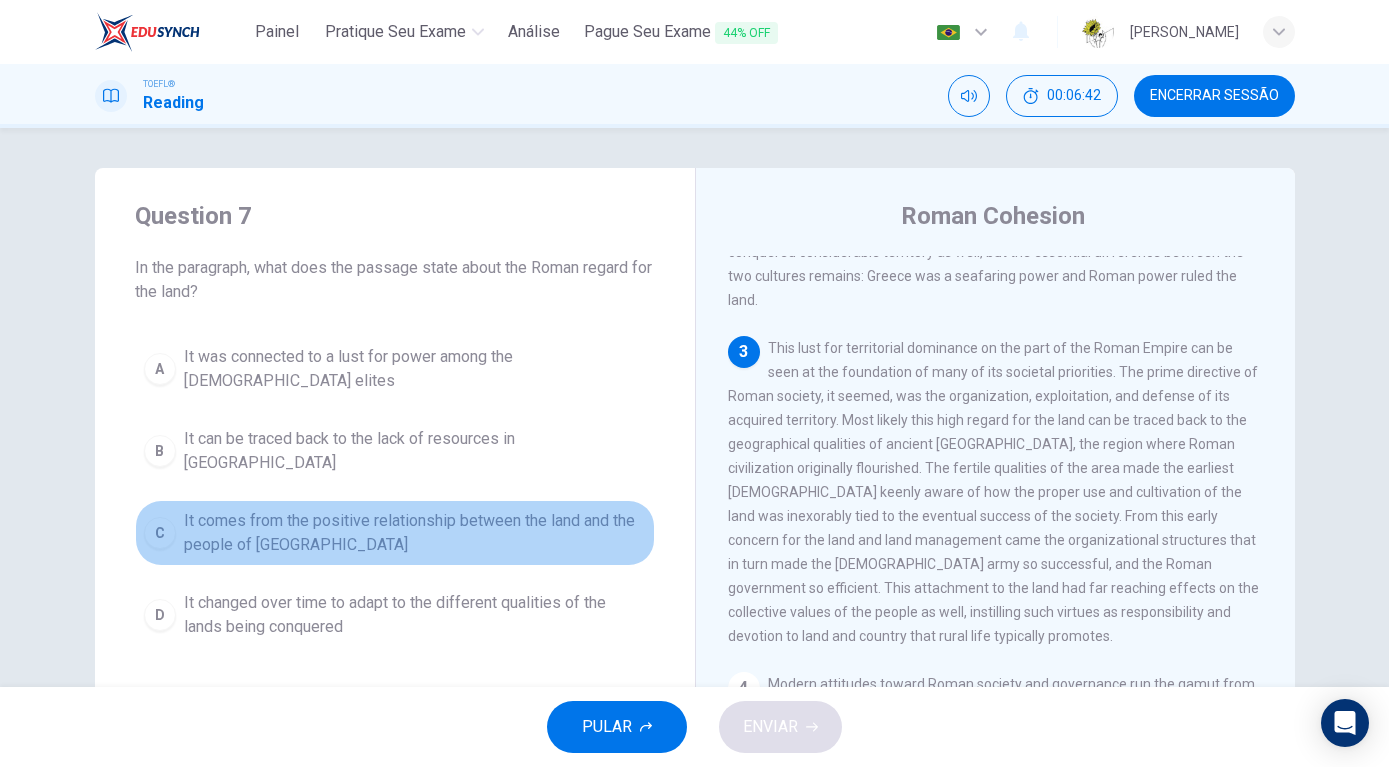 click on "It comes from the positive relationship between the land and the people of [GEOGRAPHIC_DATA]" at bounding box center [415, 533] 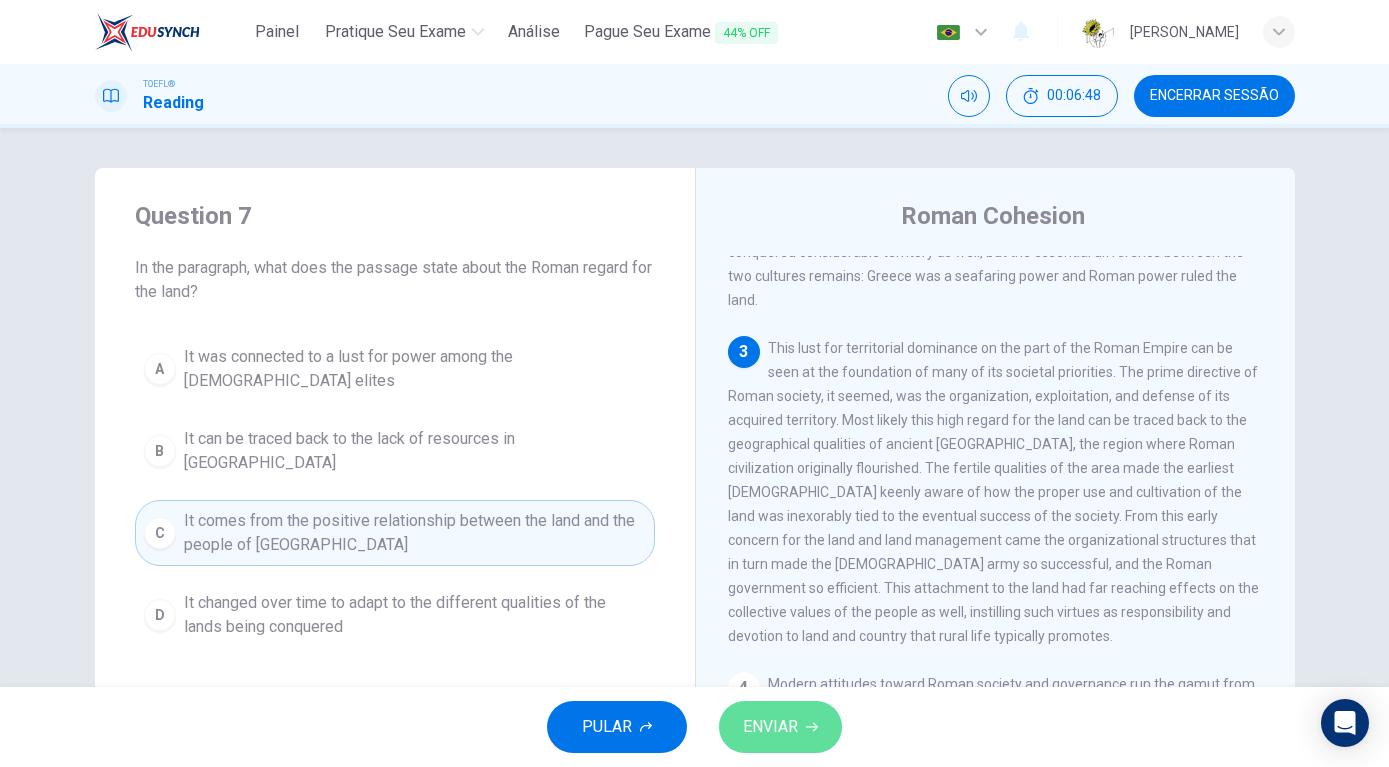 click on "ENVIAR" at bounding box center [770, 727] 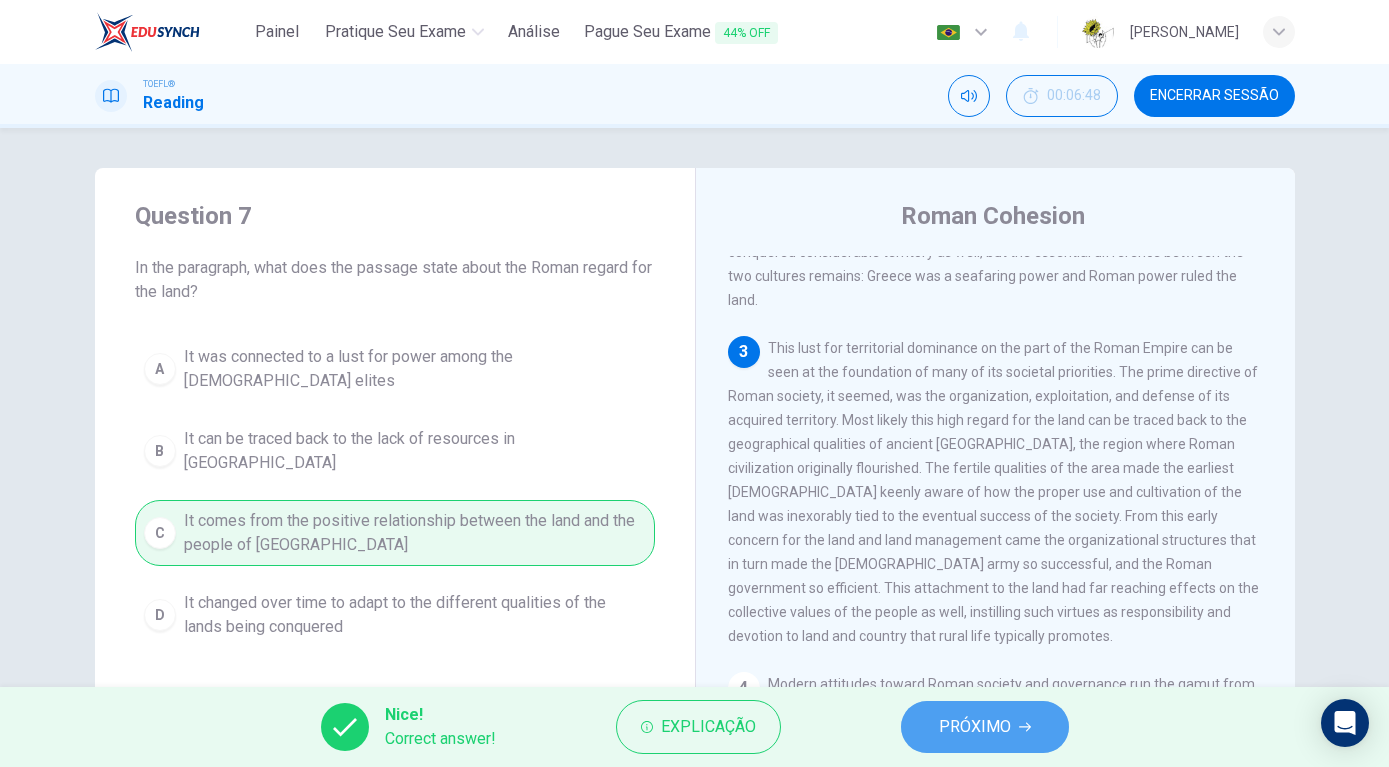 click on "PRÓXIMO" at bounding box center [985, 727] 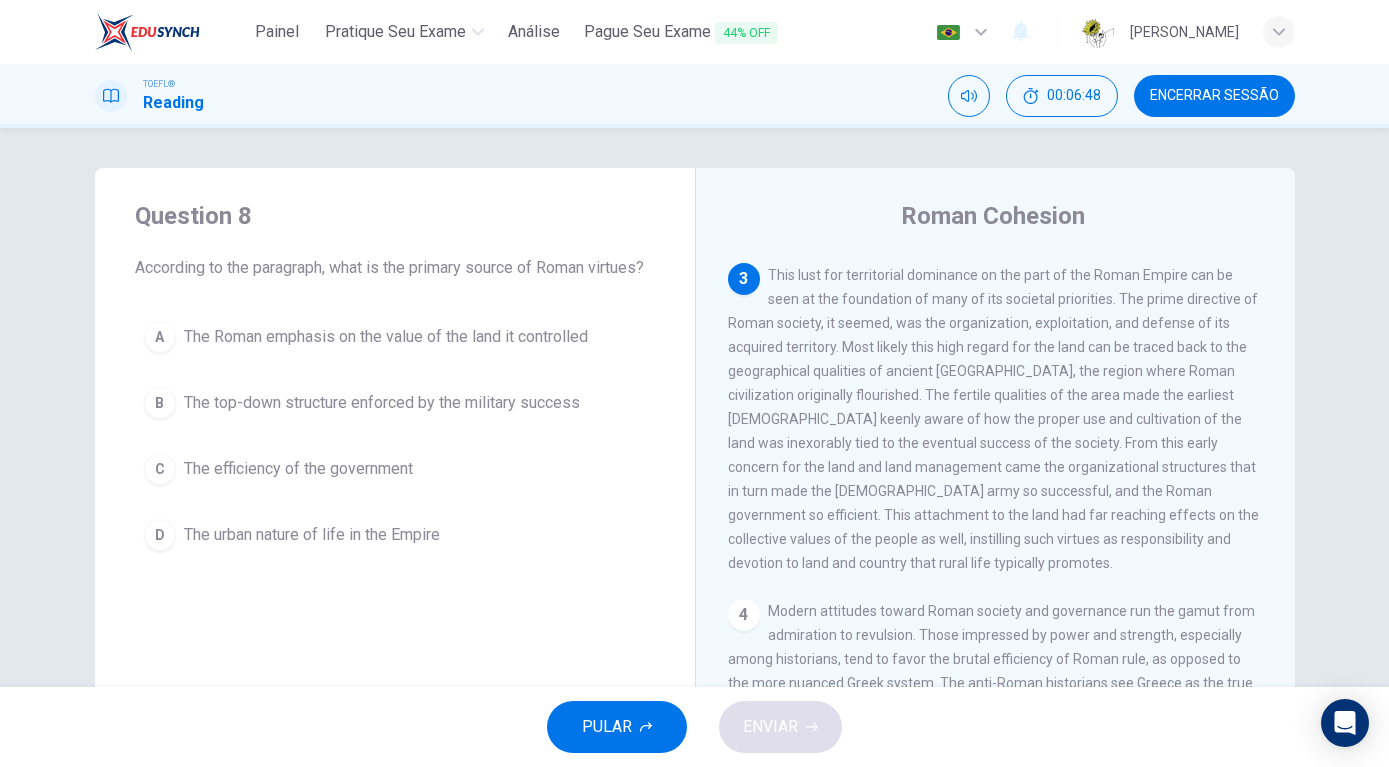 scroll, scrollTop: 523, scrollLeft: 0, axis: vertical 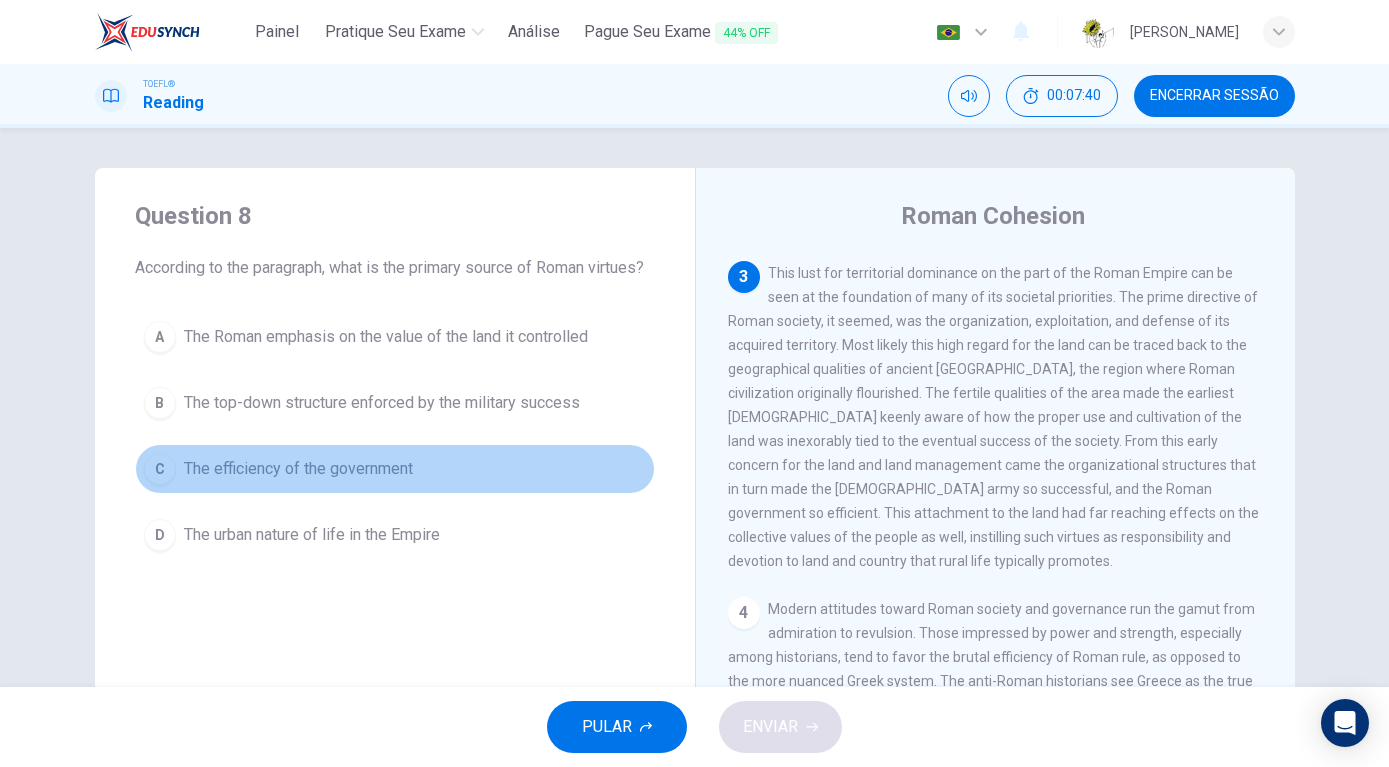 click on "The efficiency of the government" at bounding box center [298, 469] 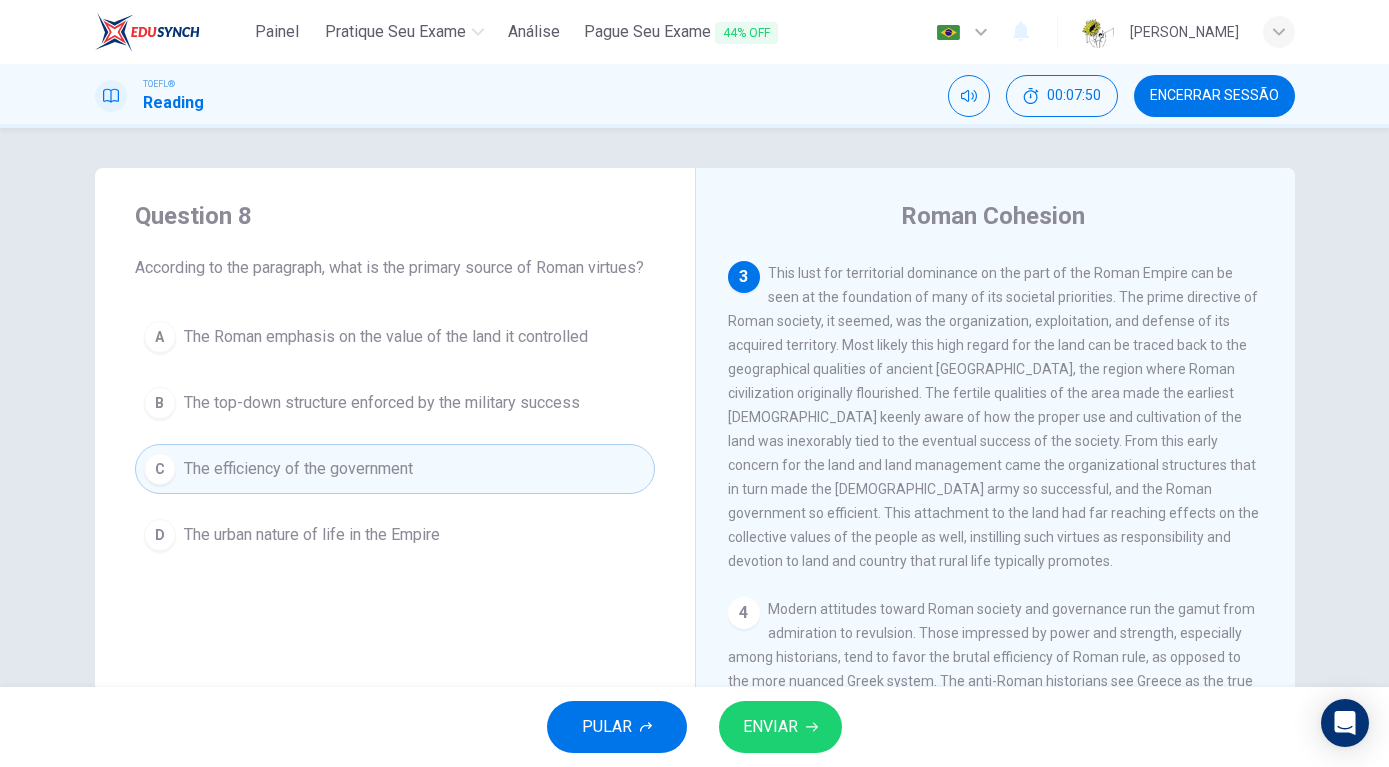 click on "ENVIAR" at bounding box center [770, 727] 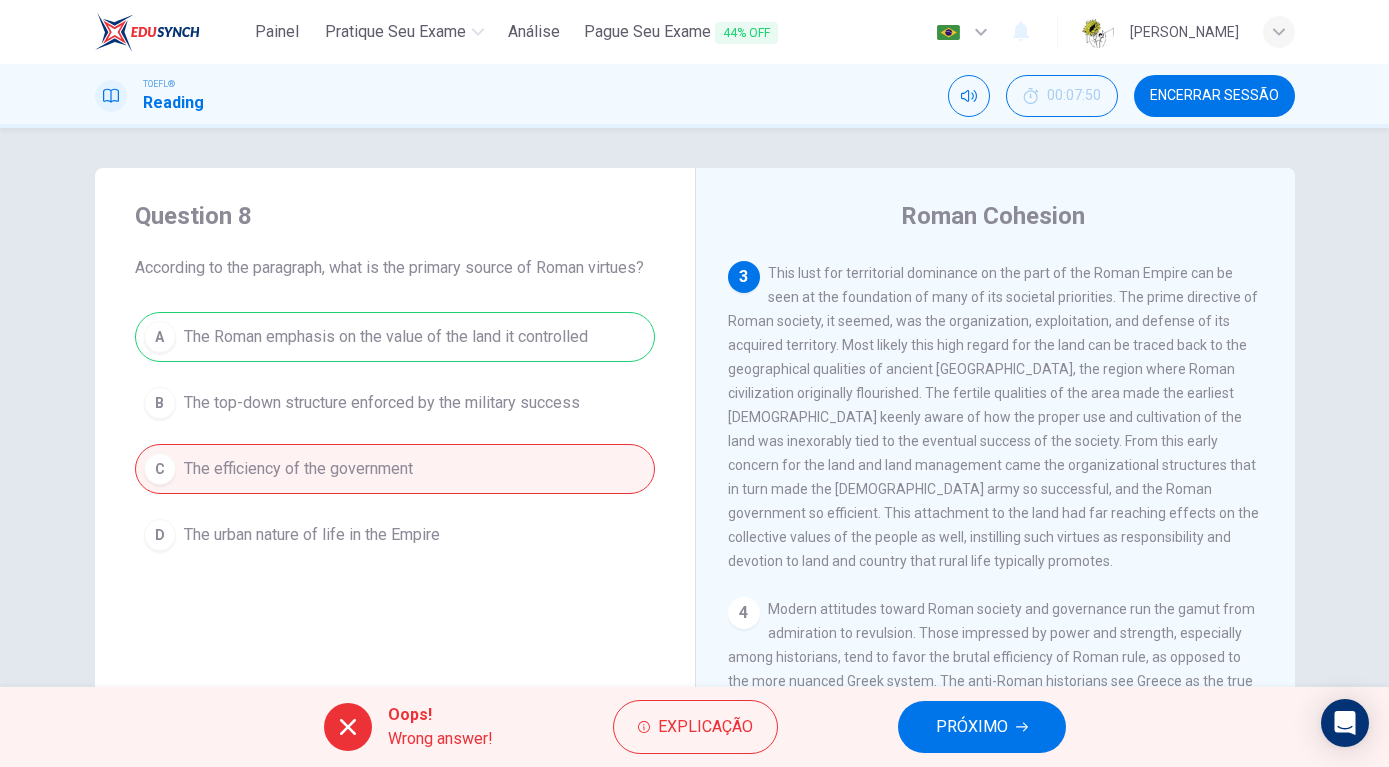 click on "PRÓXIMO" at bounding box center (982, 727) 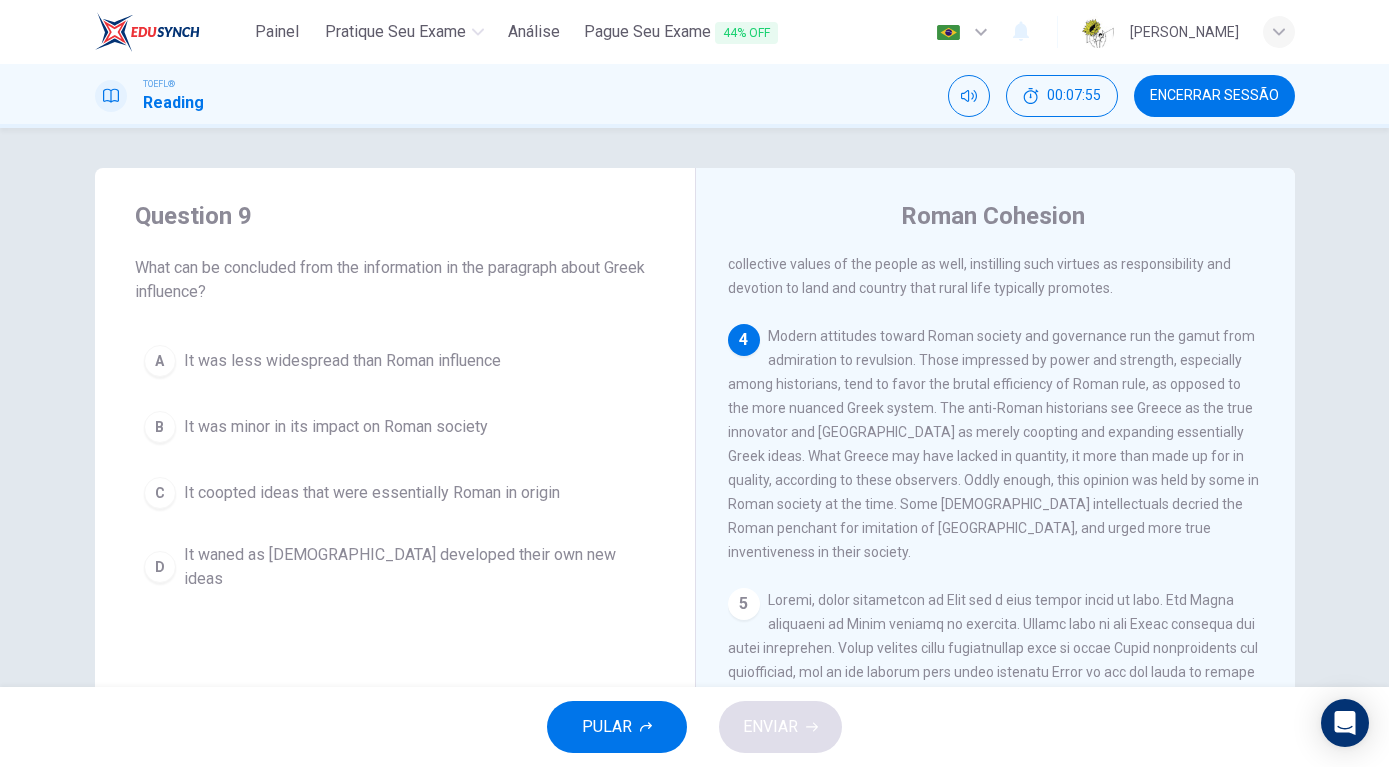 scroll, scrollTop: 798, scrollLeft: 0, axis: vertical 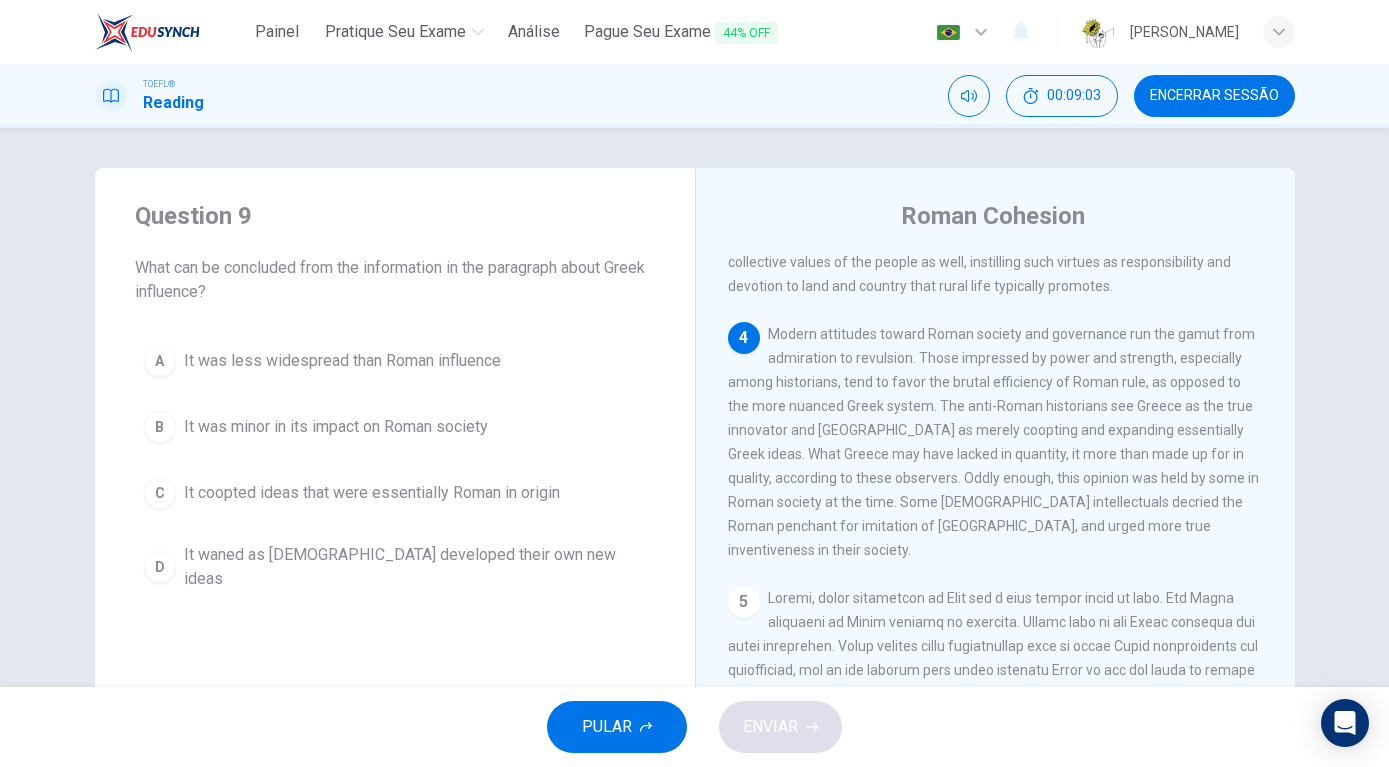 click on "It waned as [DEMOGRAPHIC_DATA] developed their own new ideas" at bounding box center (415, 567) 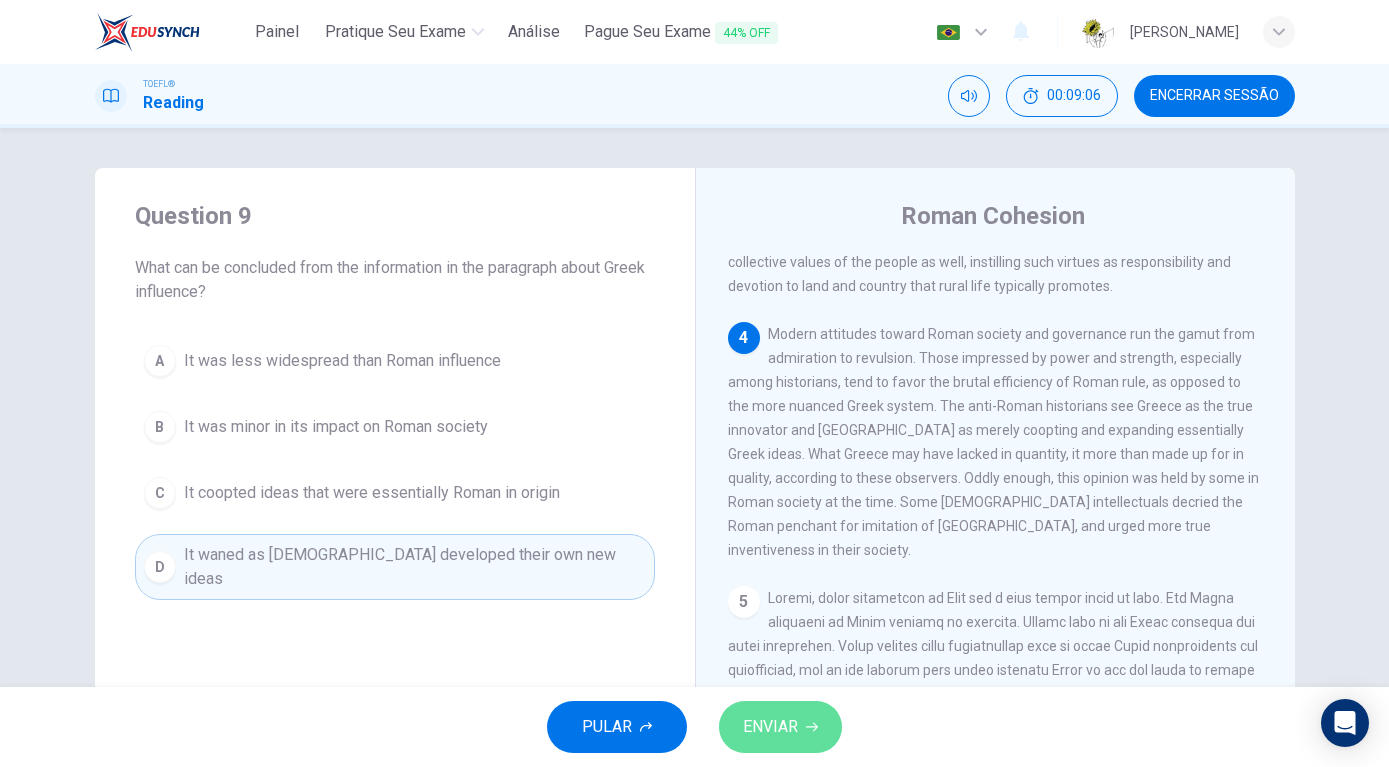 click on "ENVIAR" at bounding box center [770, 727] 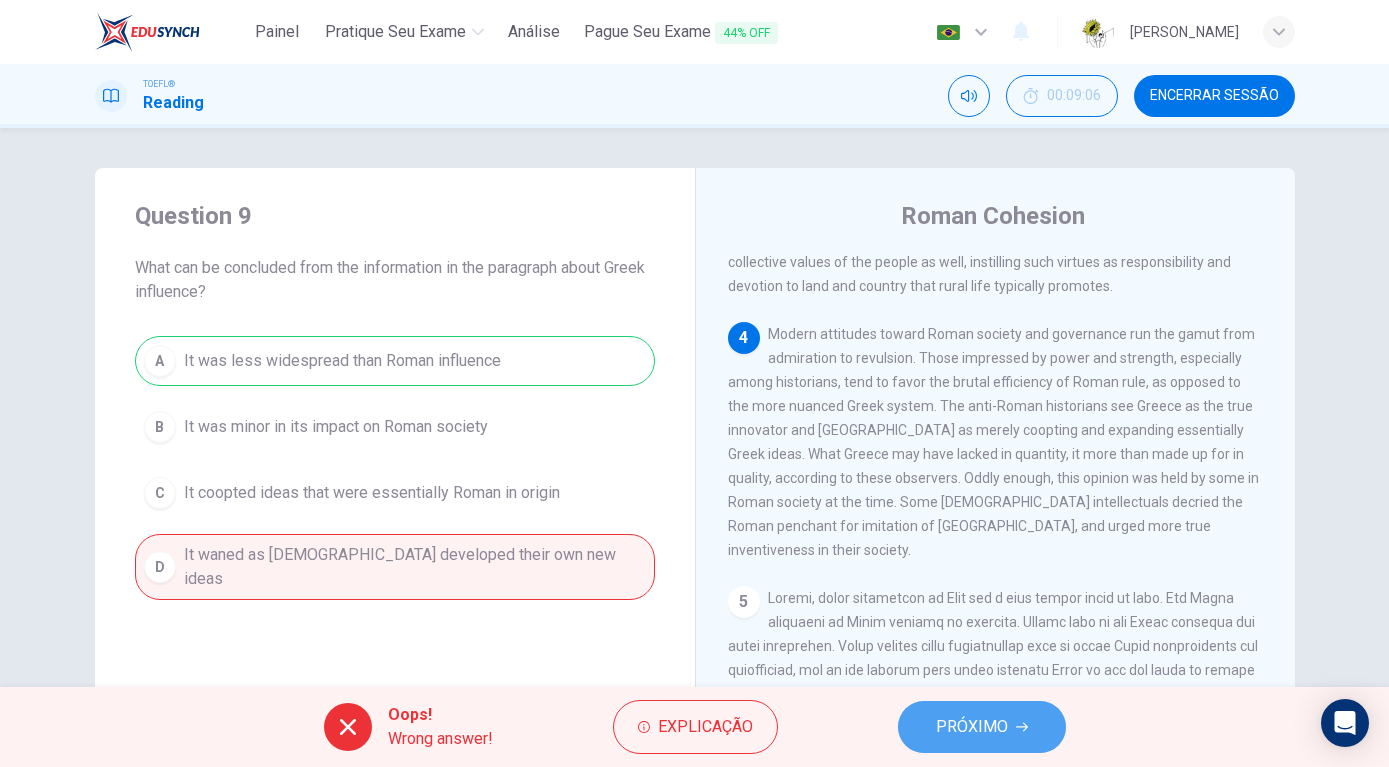 click on "PRÓXIMO" at bounding box center [972, 727] 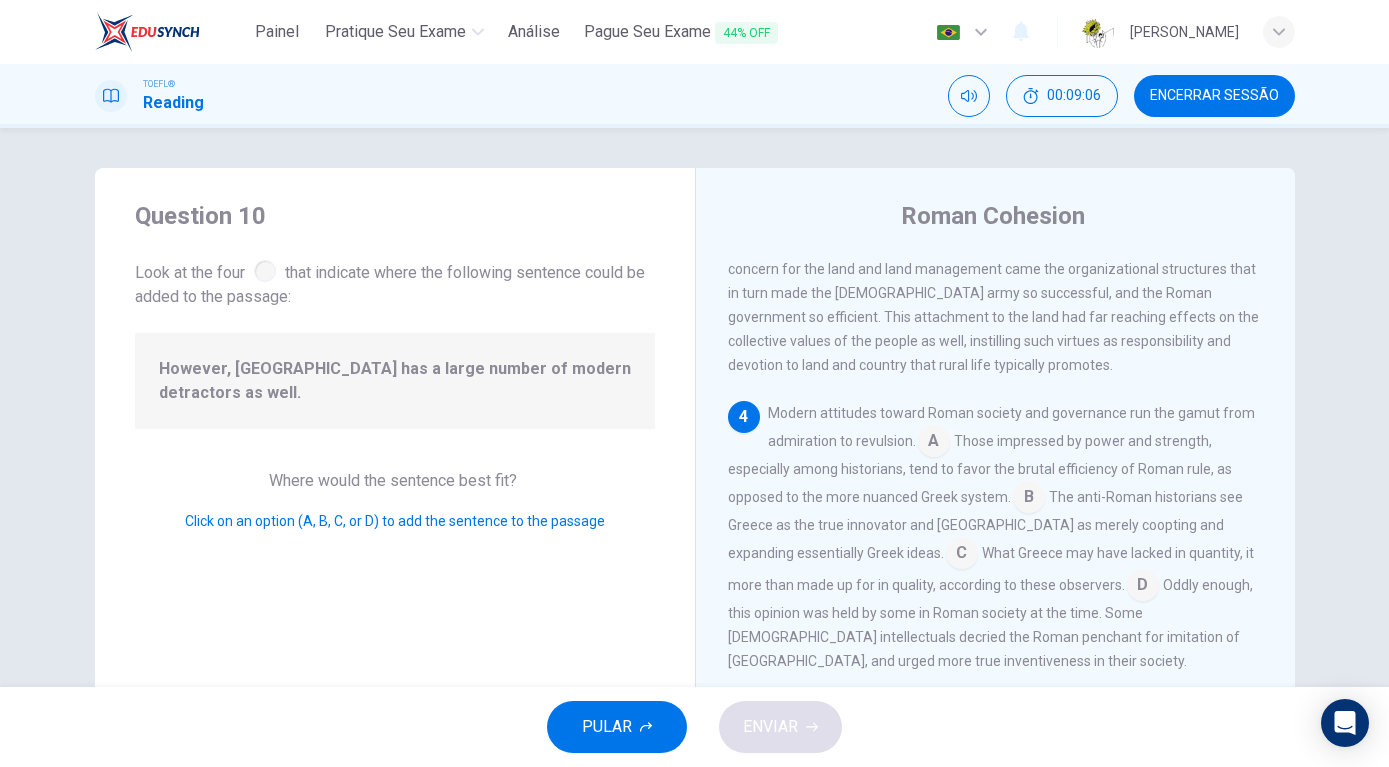 scroll, scrollTop: 720, scrollLeft: 0, axis: vertical 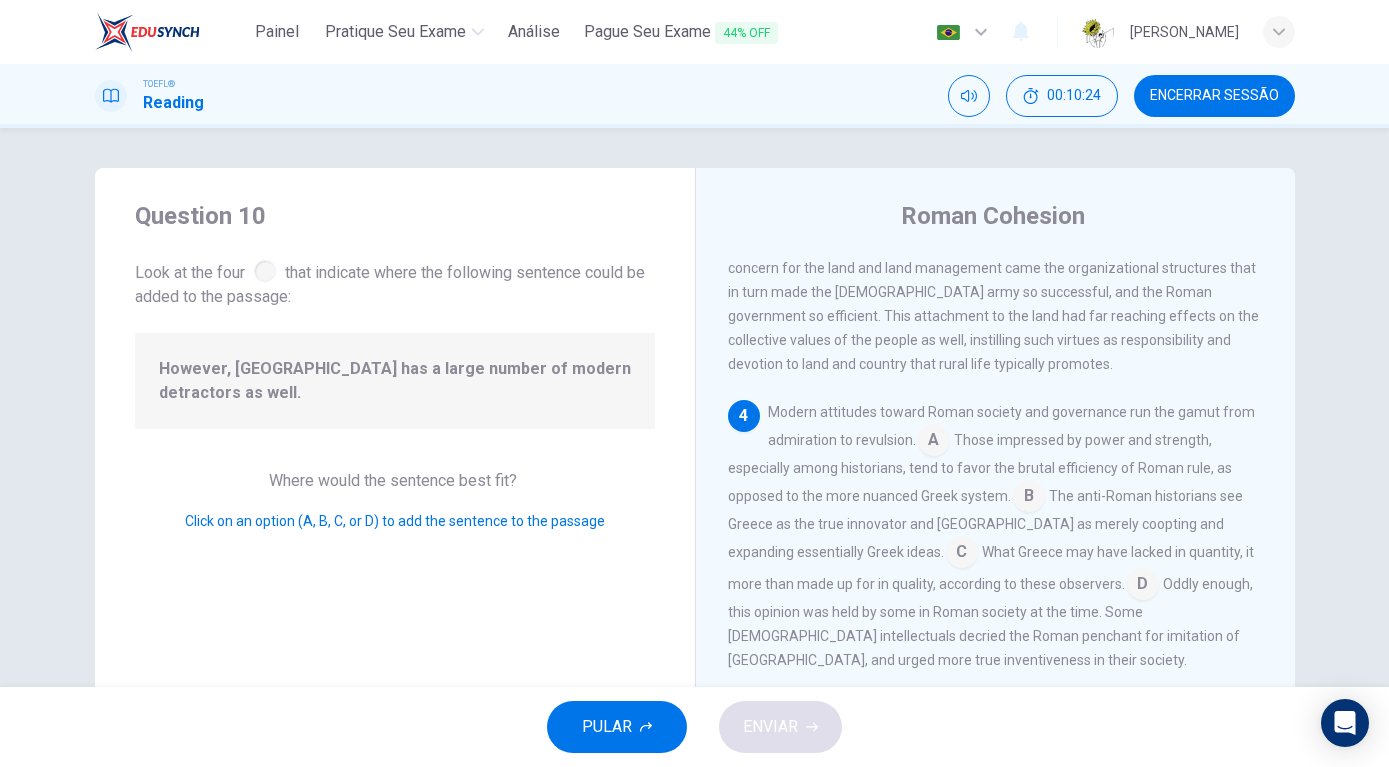 click at bounding box center [962, 554] 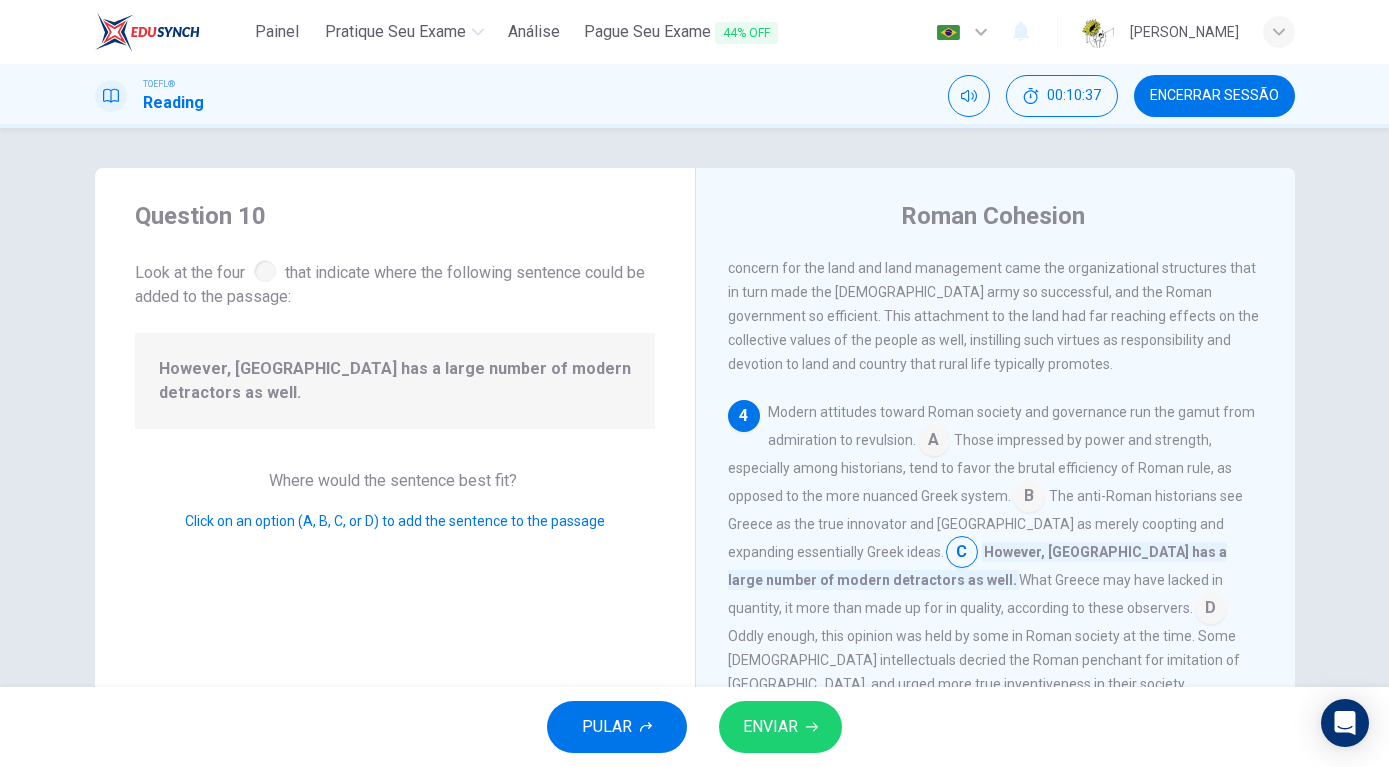 click at bounding box center (1211, 610) 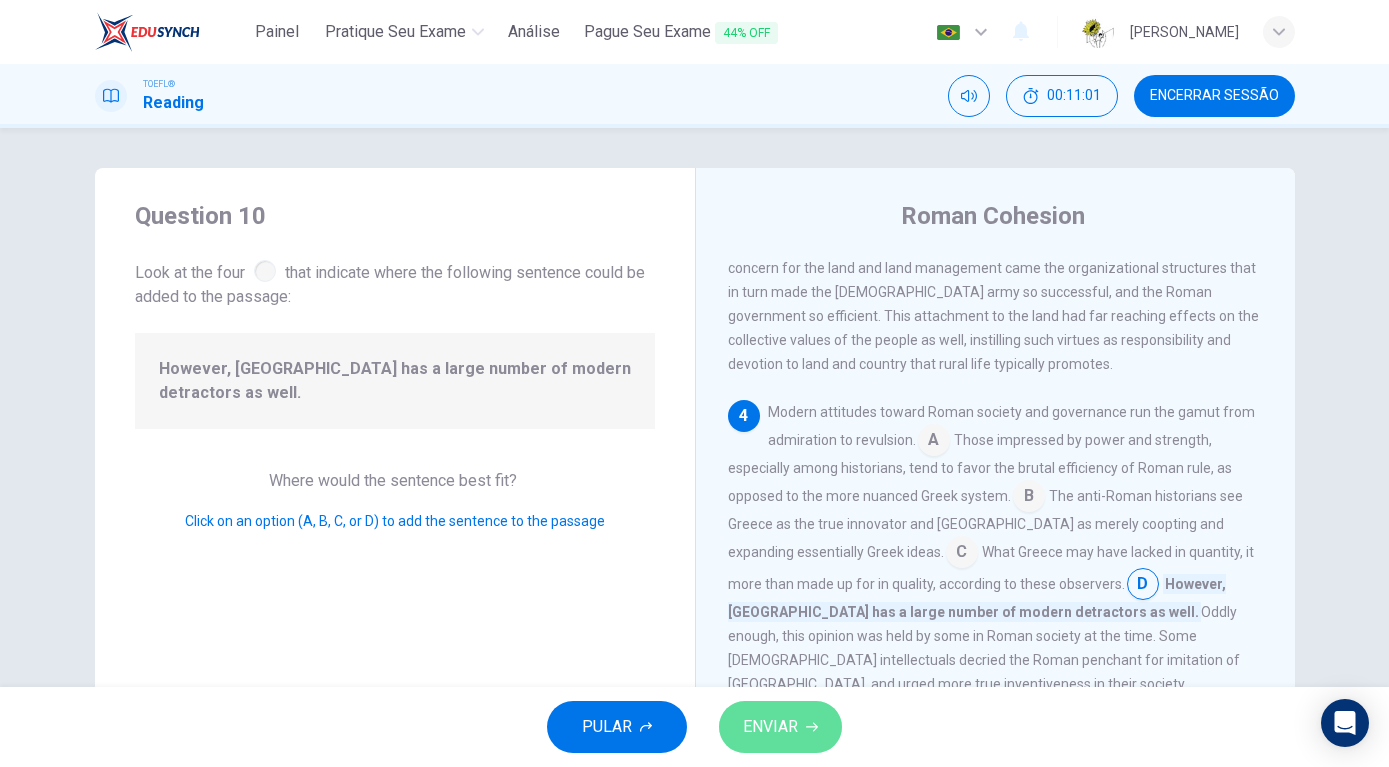 click on "ENVIAR" at bounding box center [780, 727] 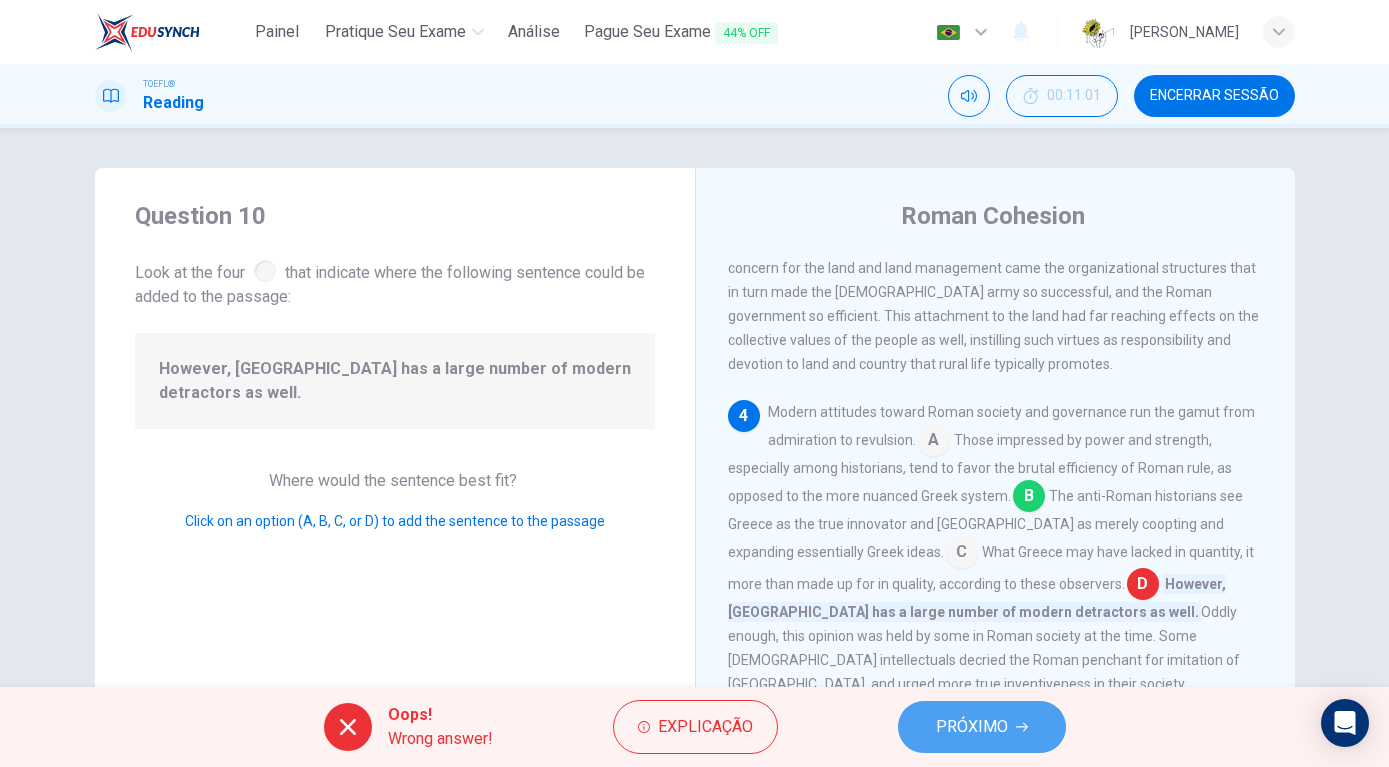 click on "PRÓXIMO" at bounding box center (972, 727) 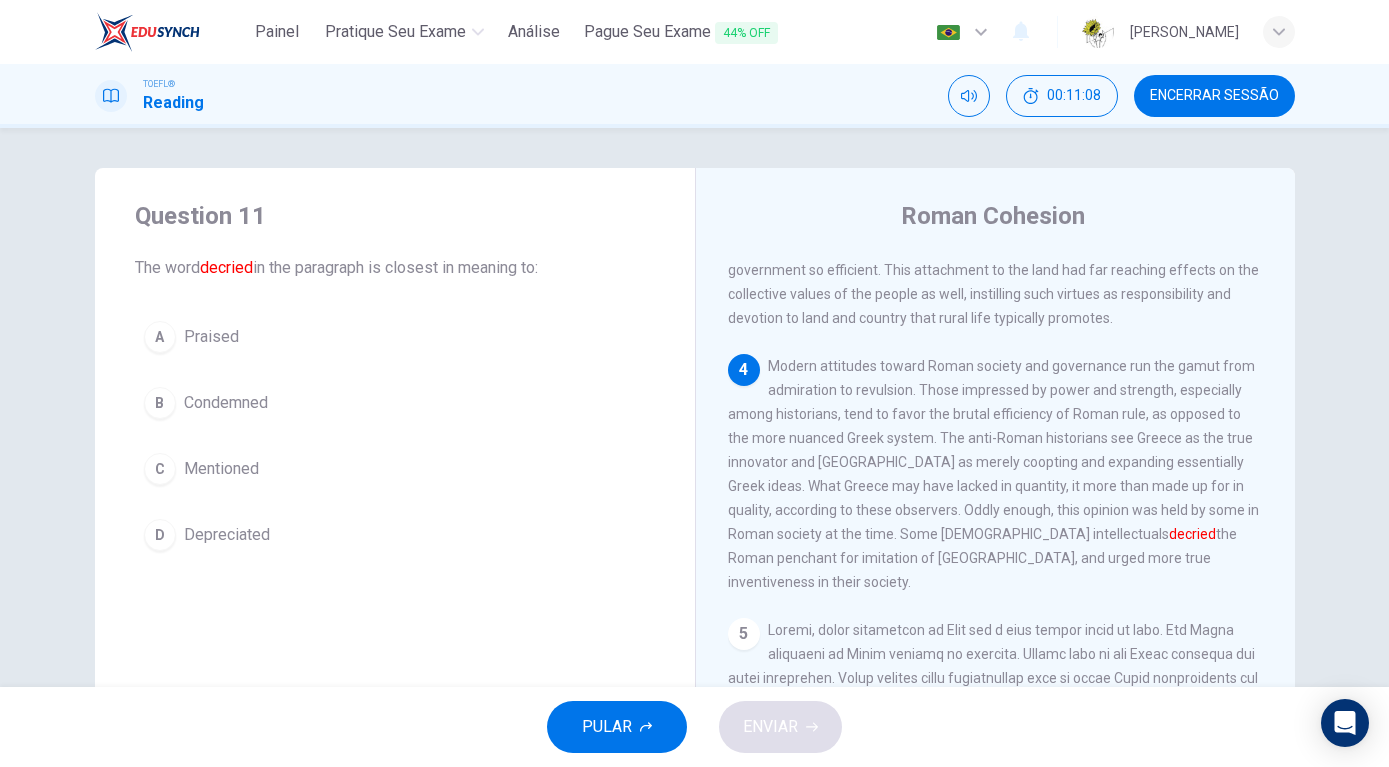 scroll, scrollTop: 798, scrollLeft: 0, axis: vertical 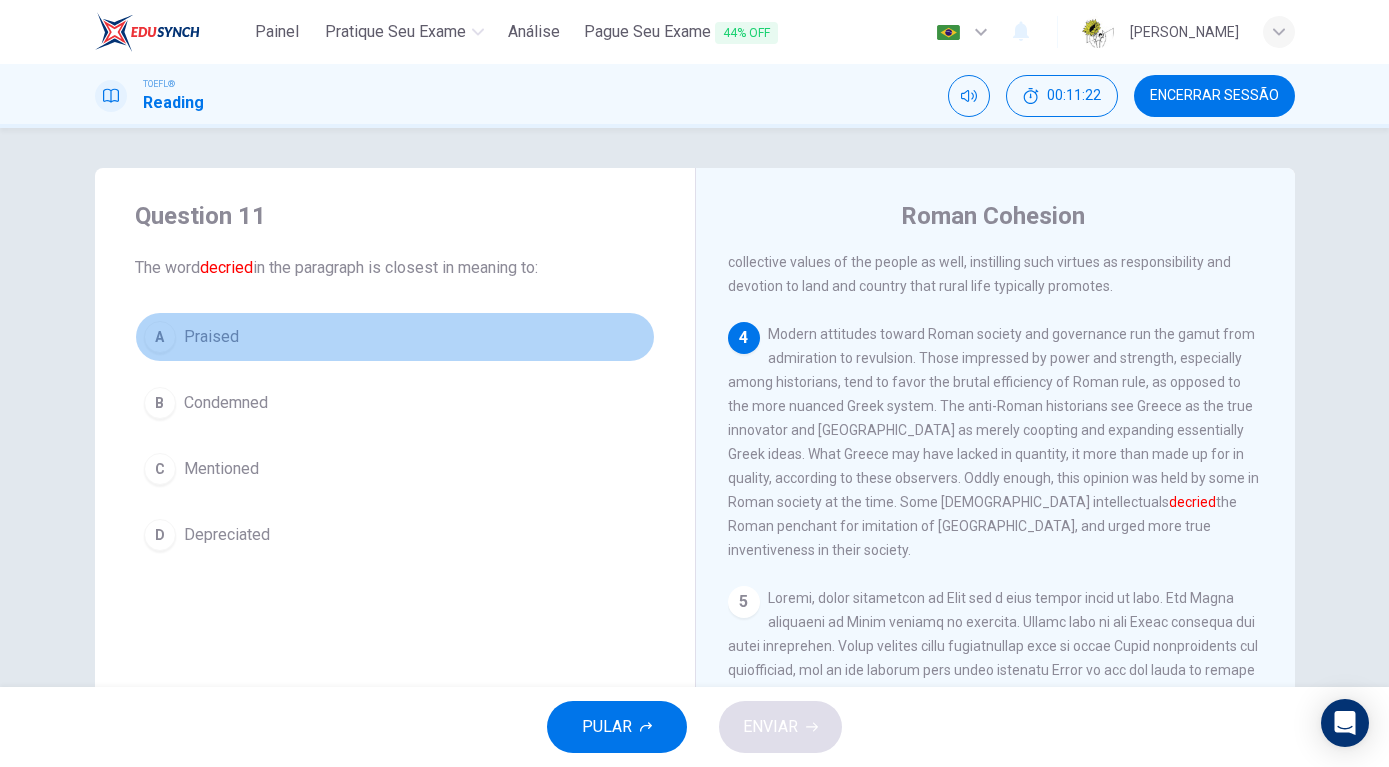 click on "A" at bounding box center [160, 337] 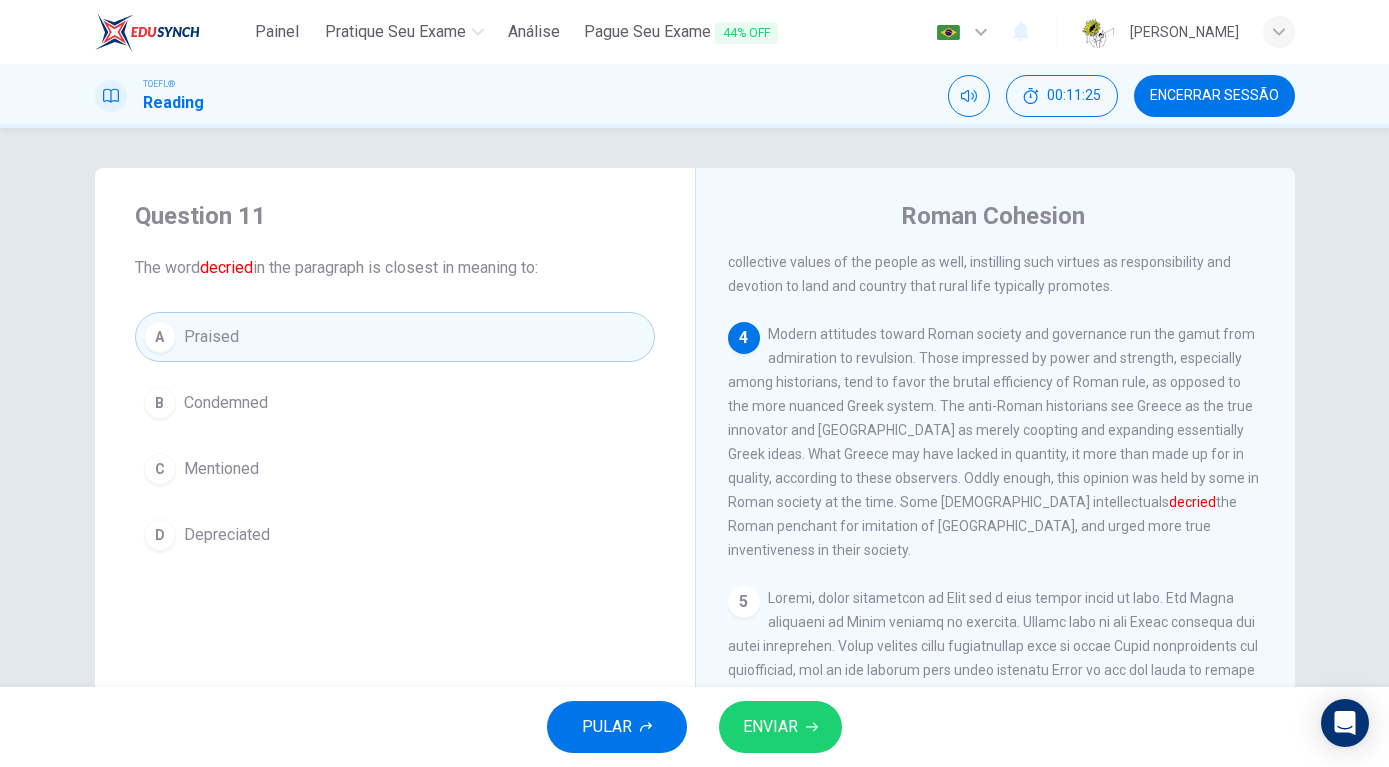 click on "B" at bounding box center (160, 403) 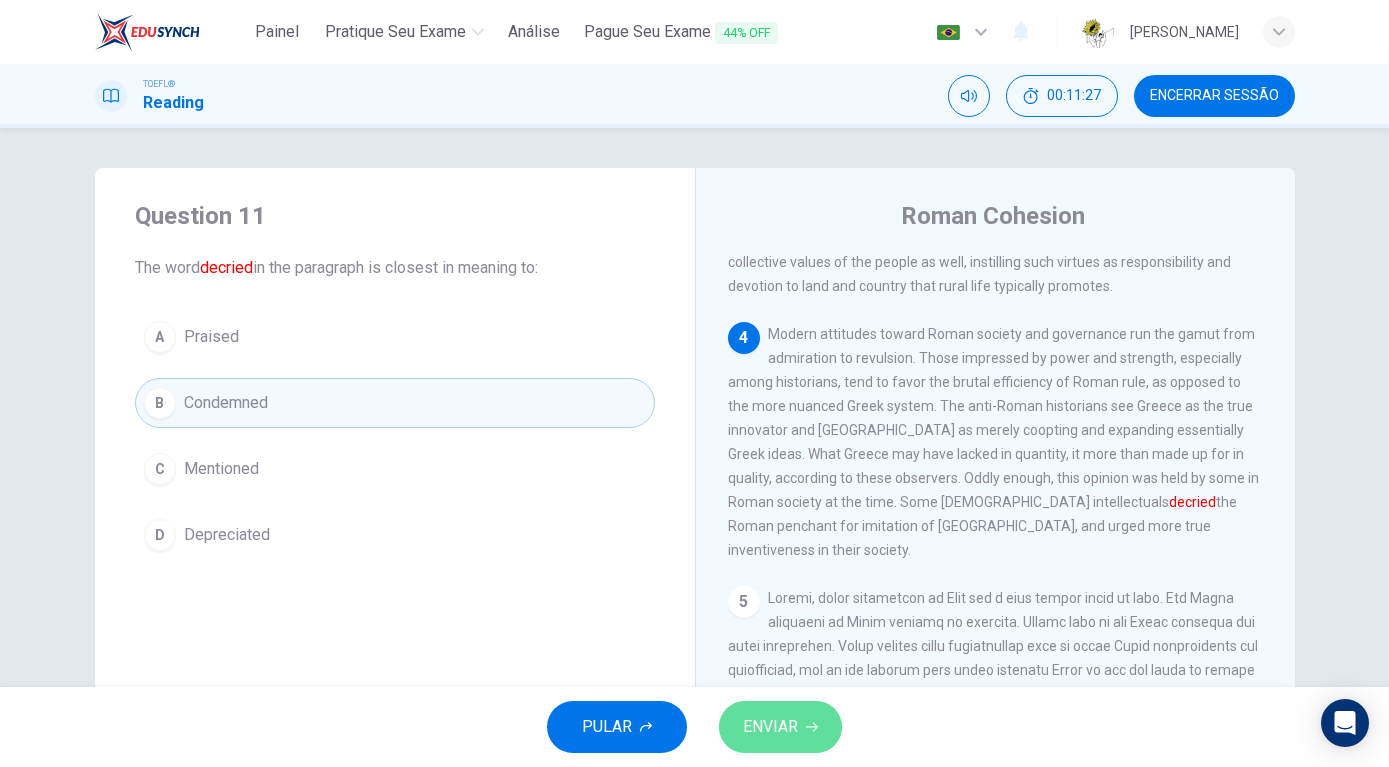 click on "ENVIAR" at bounding box center [780, 727] 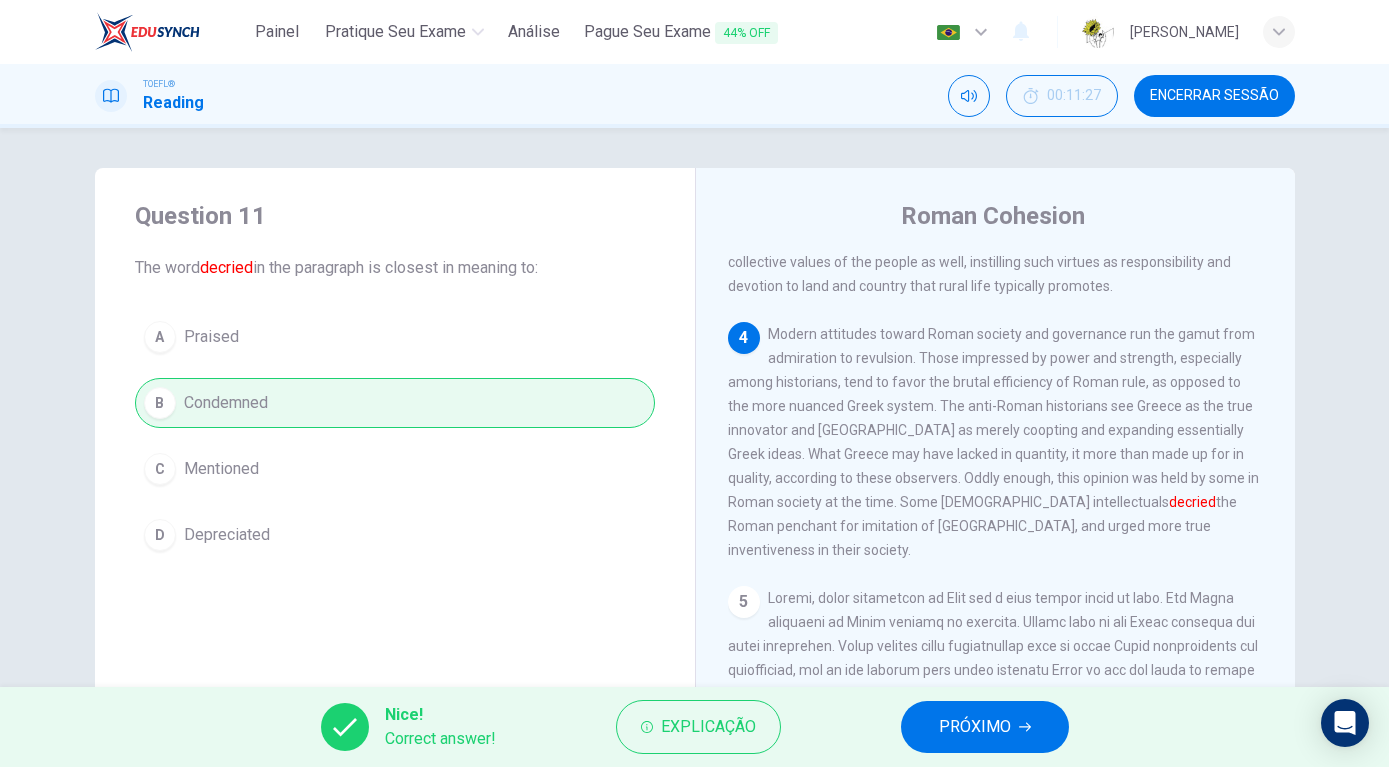 click on "PRÓXIMO" at bounding box center (975, 727) 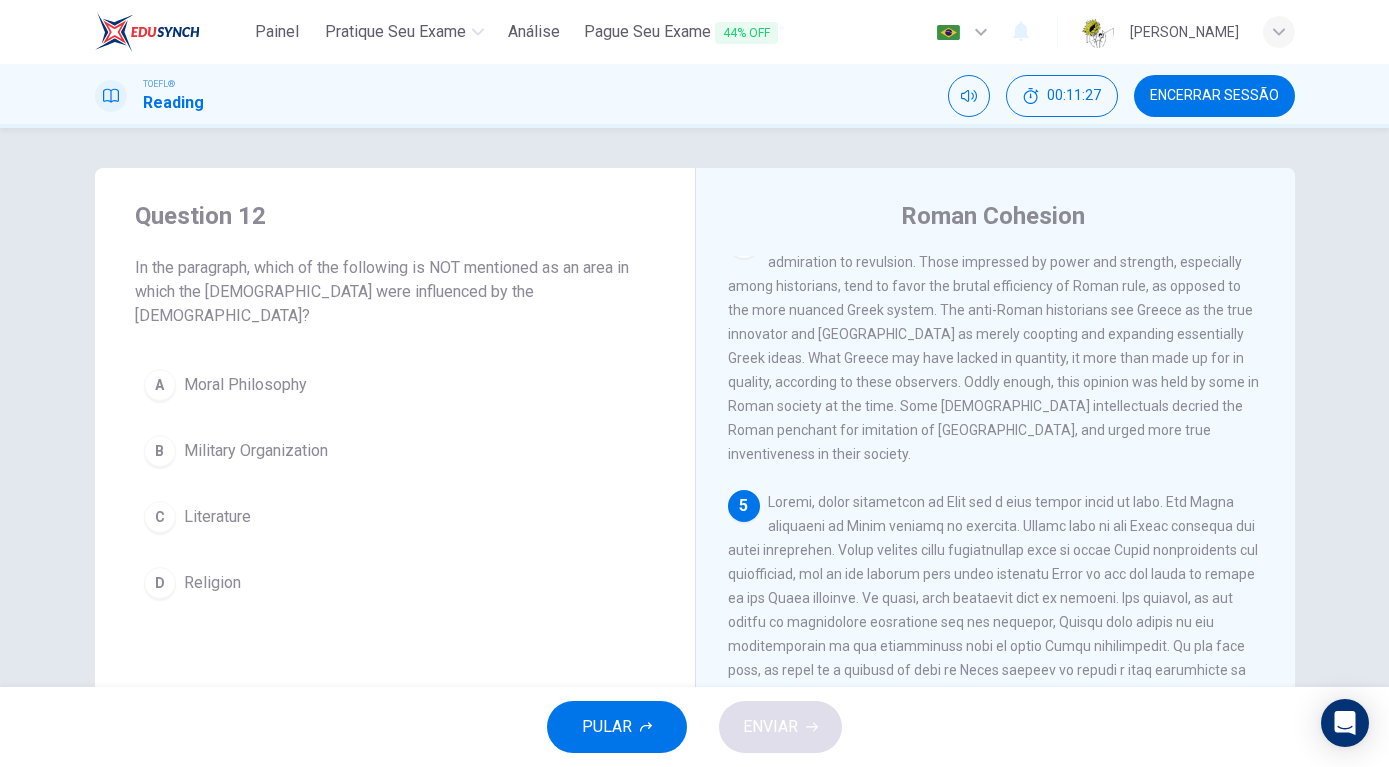 scroll, scrollTop: 895, scrollLeft: 0, axis: vertical 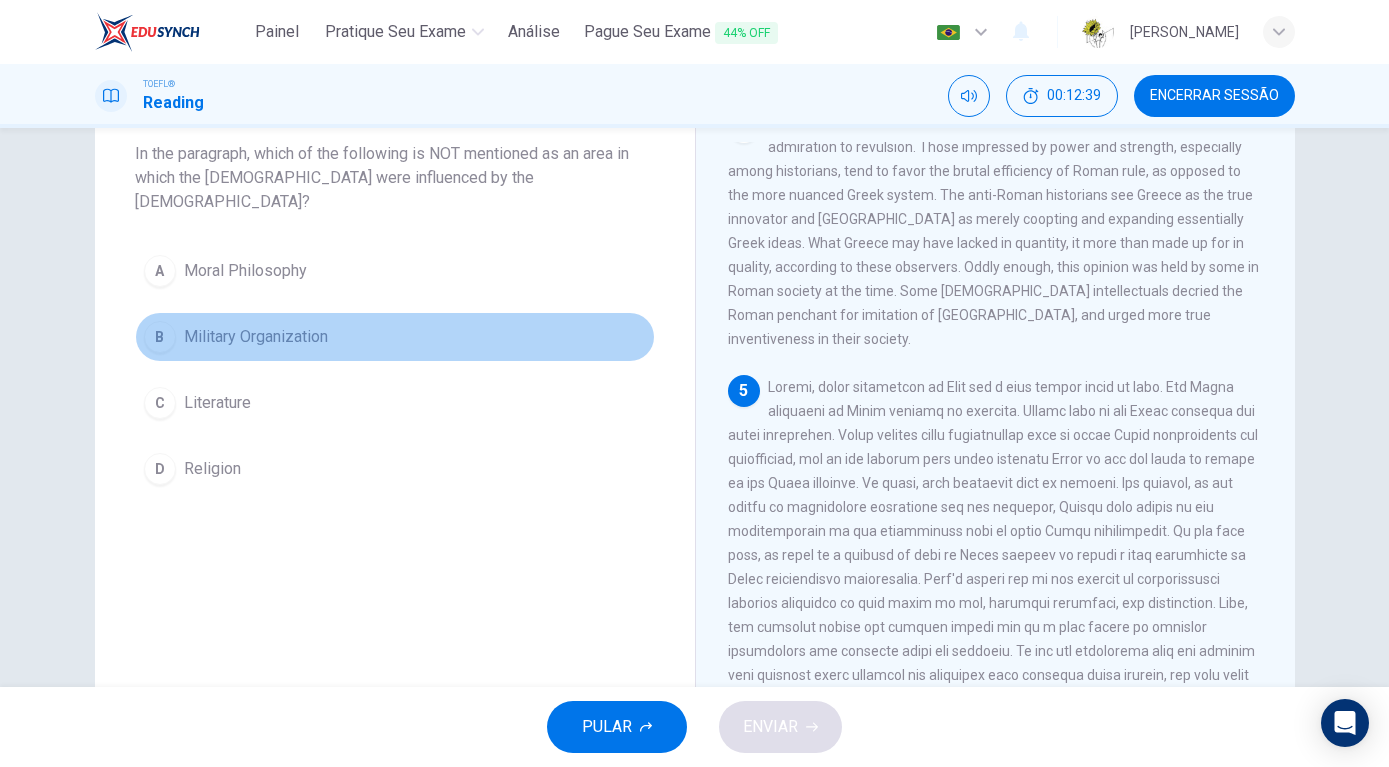 click on "B" at bounding box center (160, 337) 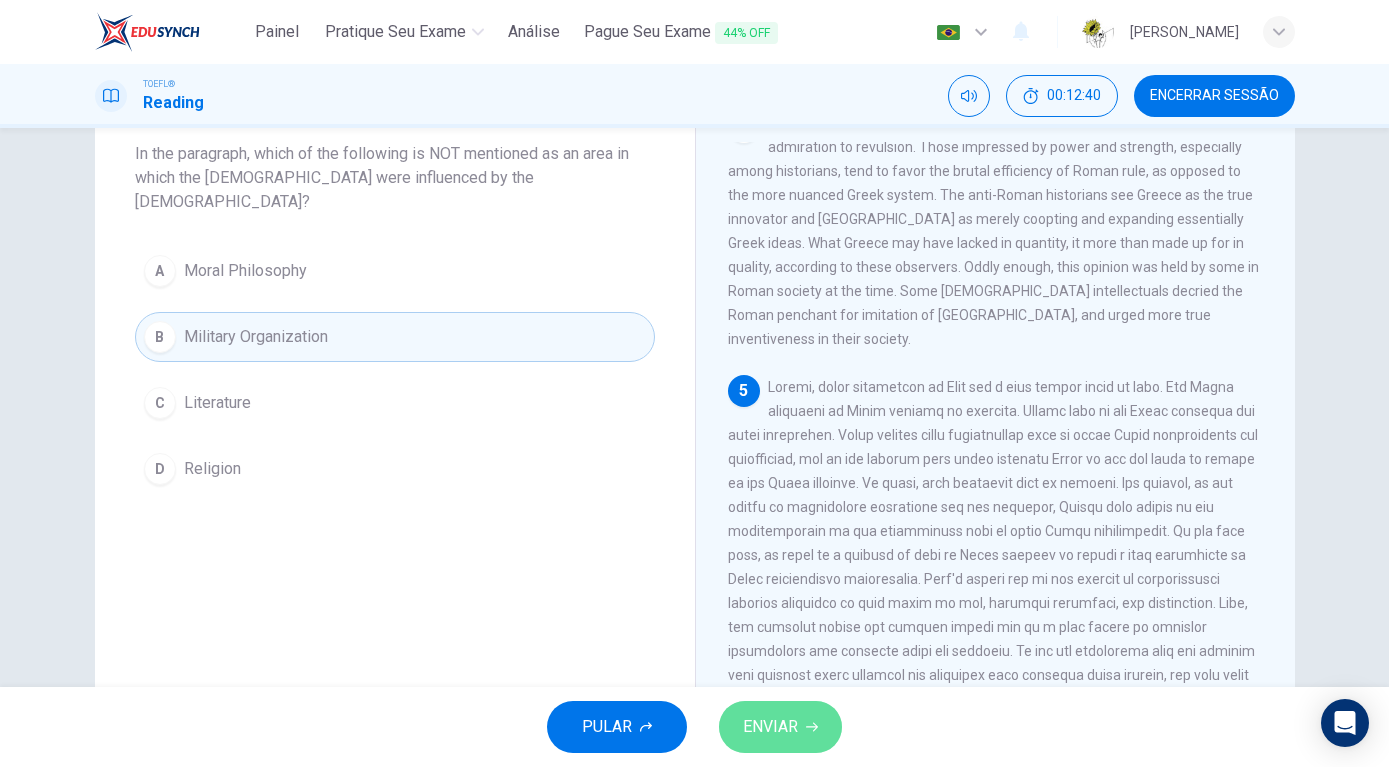 click on "ENVIAR" at bounding box center (770, 727) 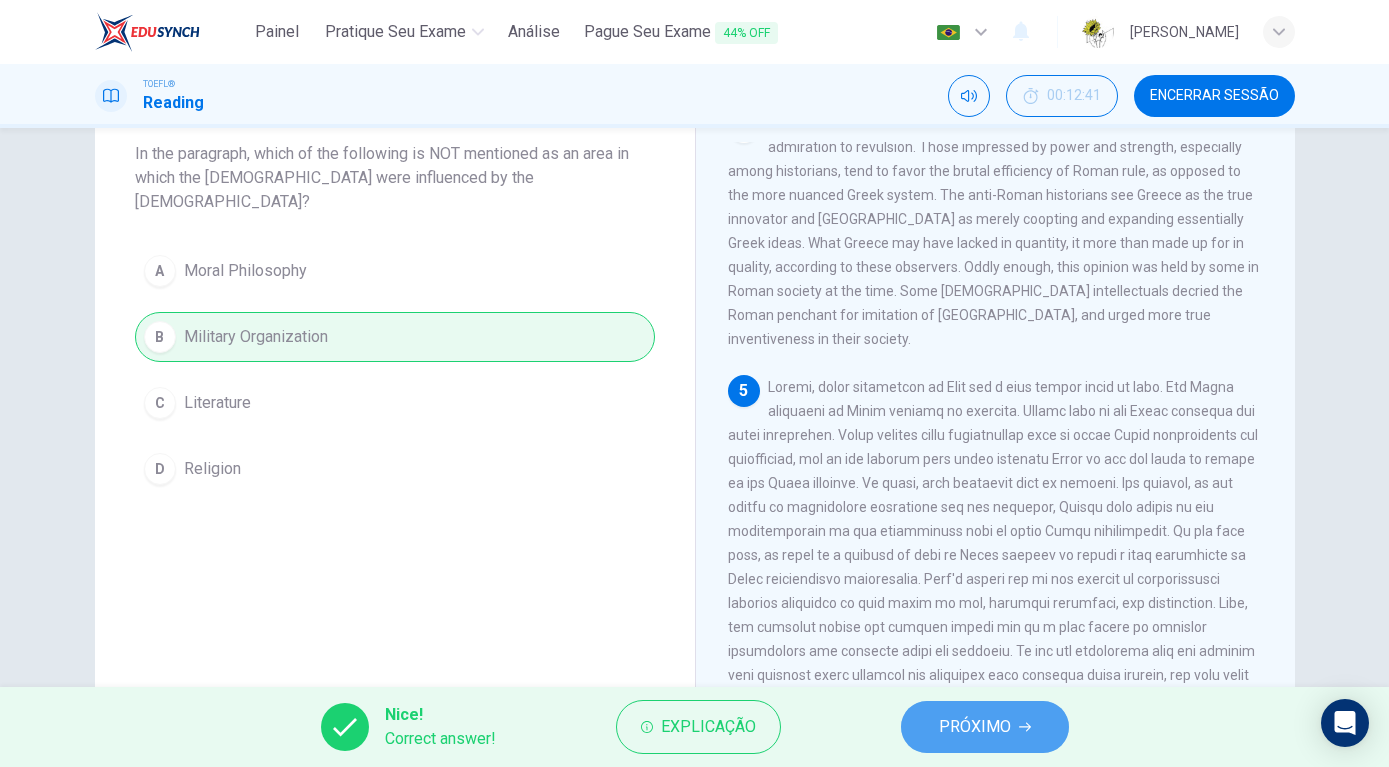 click on "PRÓXIMO" at bounding box center [975, 727] 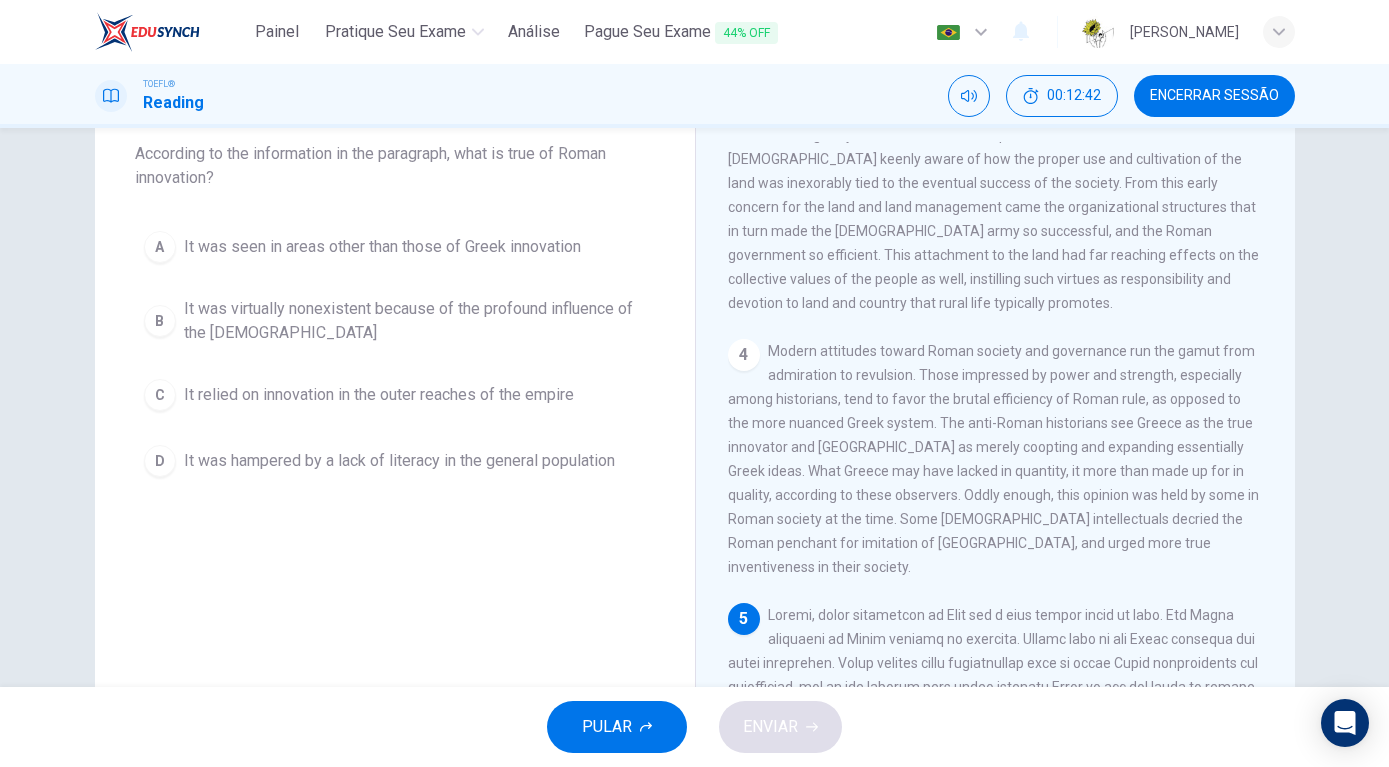 scroll, scrollTop: 895, scrollLeft: 0, axis: vertical 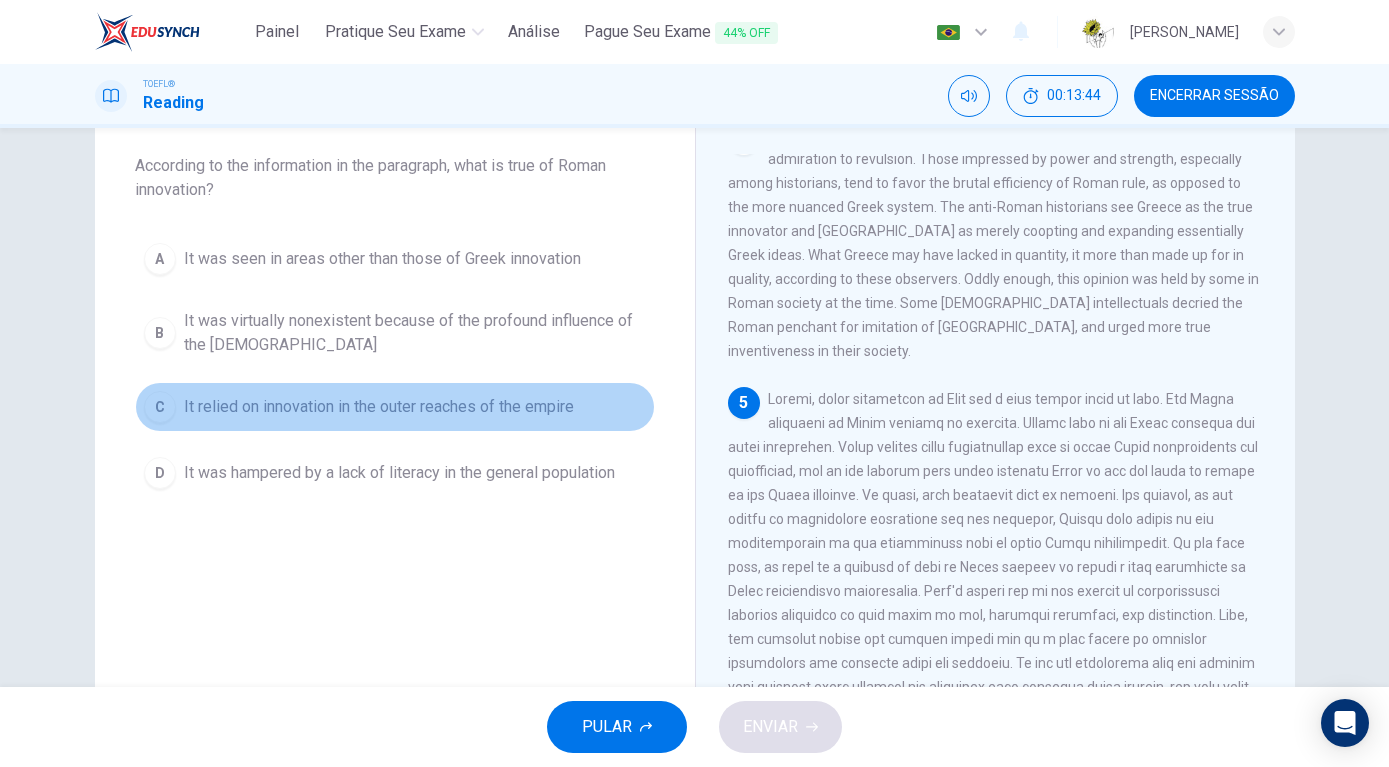 click on "C" at bounding box center [160, 407] 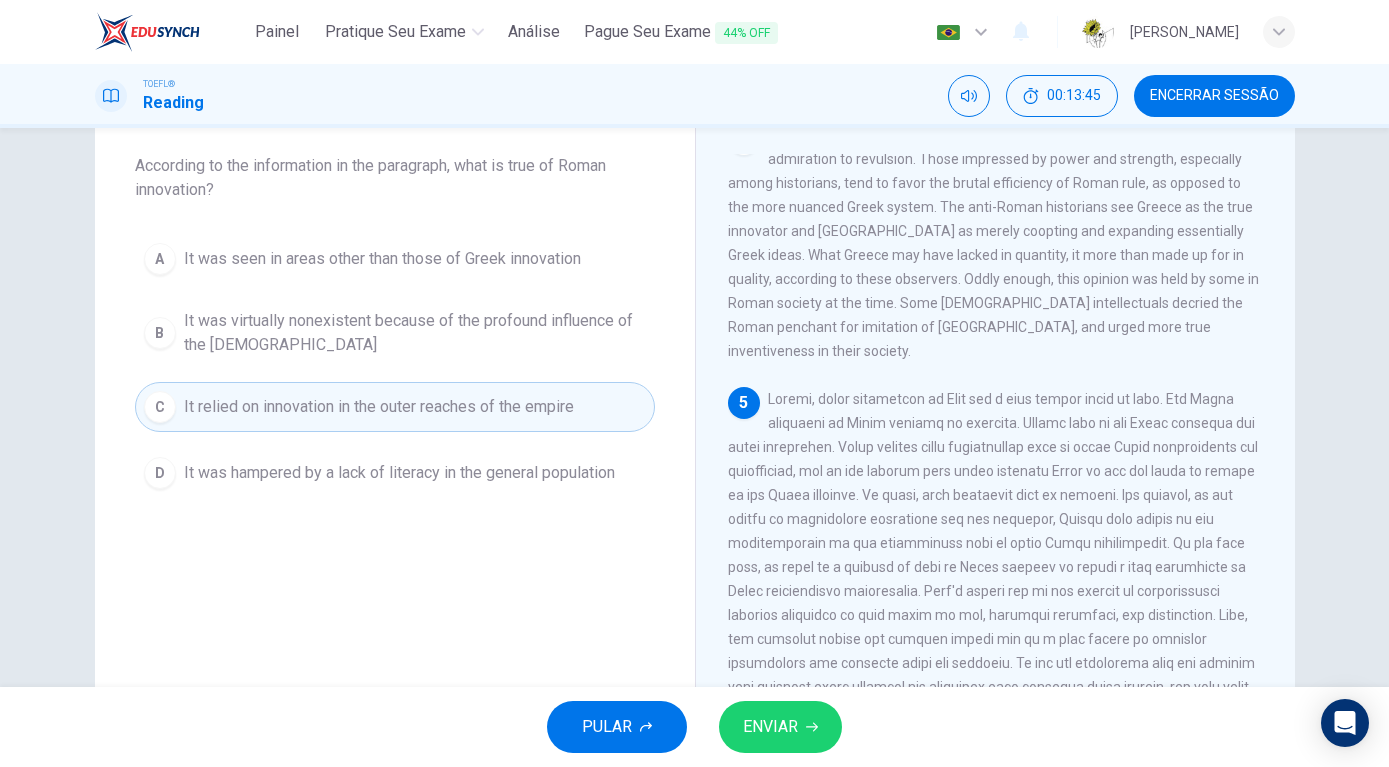 click on "ENVIAR" at bounding box center (770, 727) 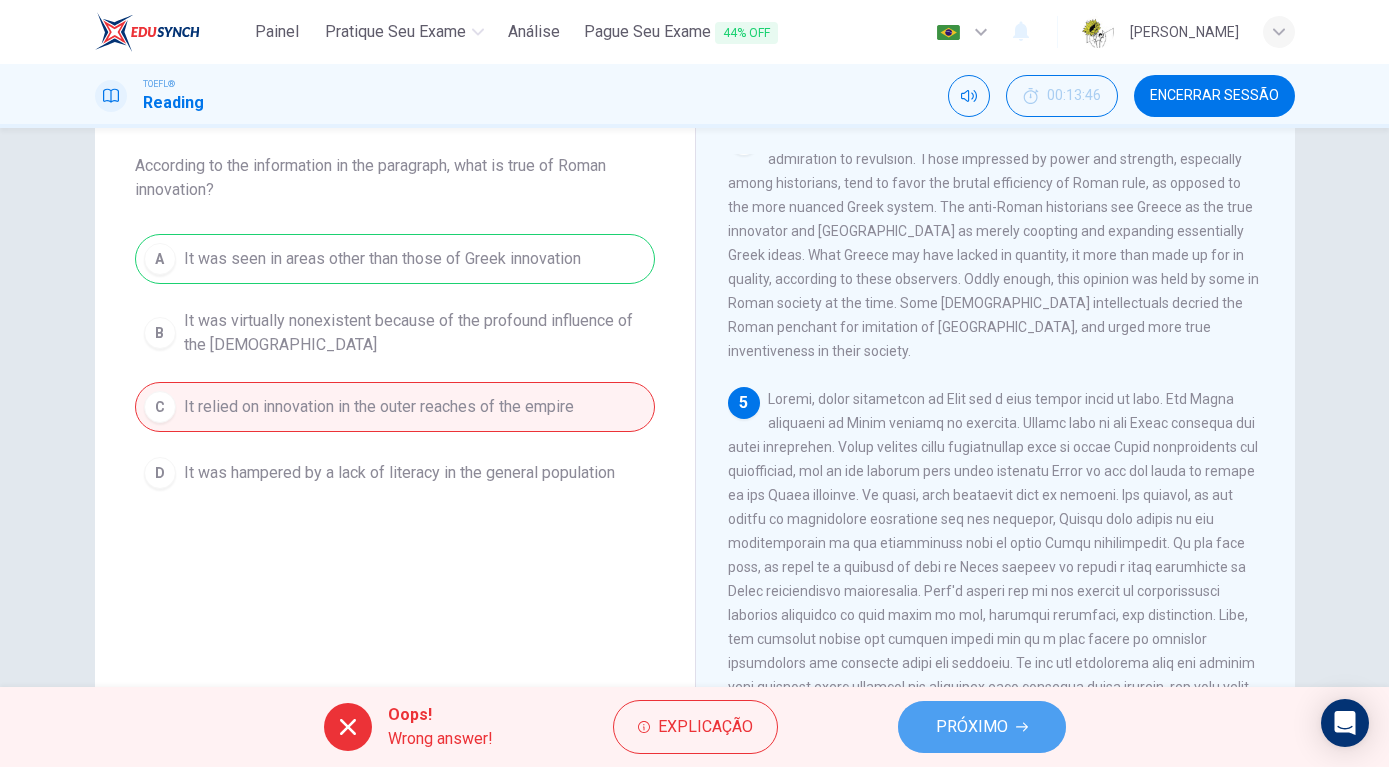 click on "PRÓXIMO" at bounding box center [972, 727] 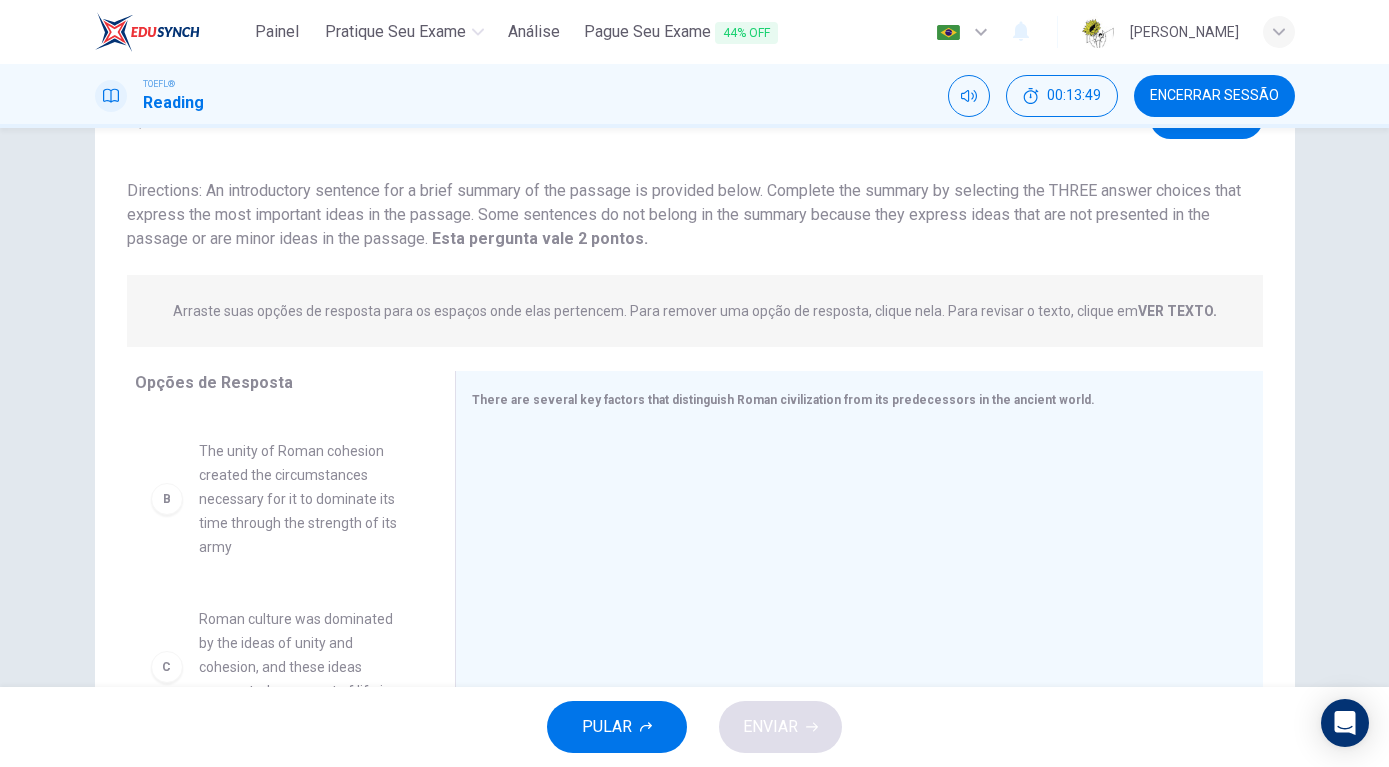 scroll, scrollTop: 0, scrollLeft: 0, axis: both 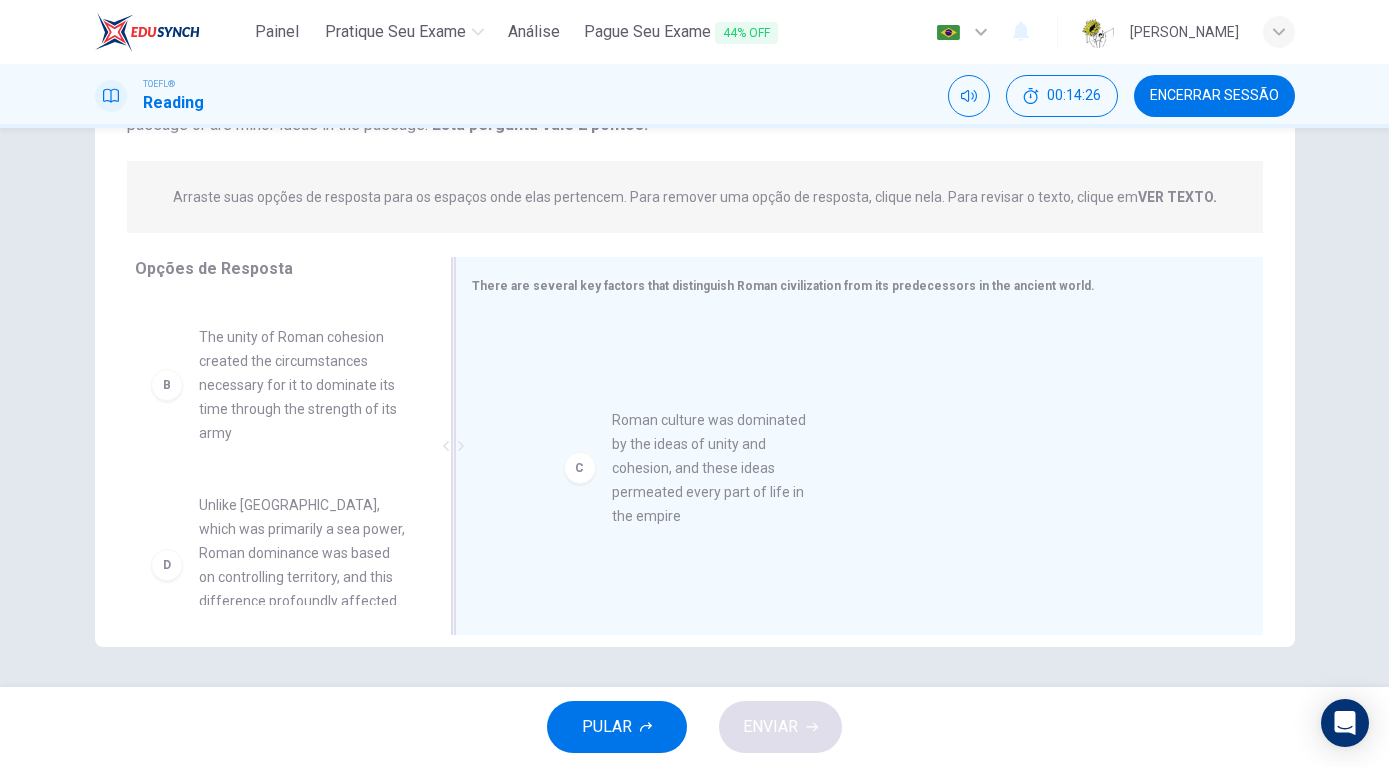 drag, startPoint x: 250, startPoint y: 508, endPoint x: 663, endPoint y: 470, distance: 414.7445 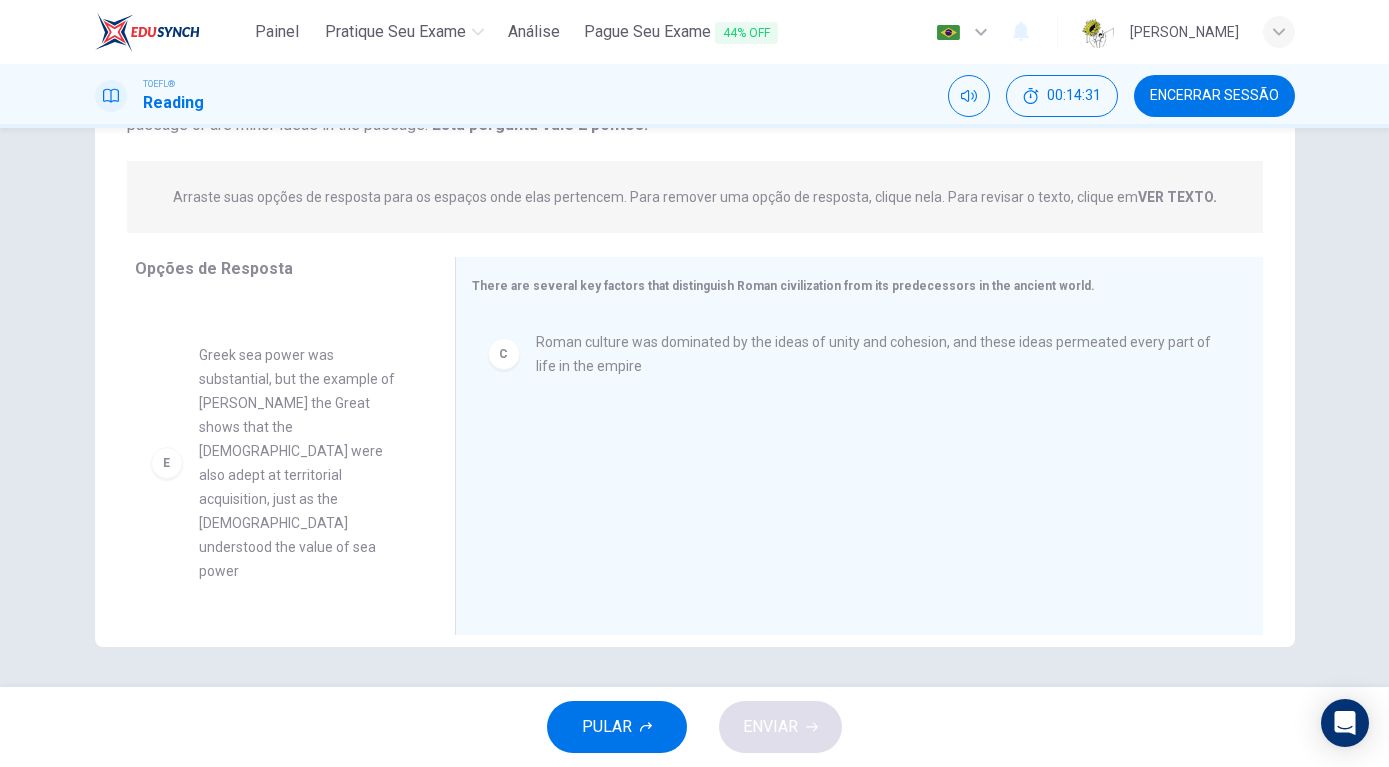 scroll, scrollTop: 588, scrollLeft: 0, axis: vertical 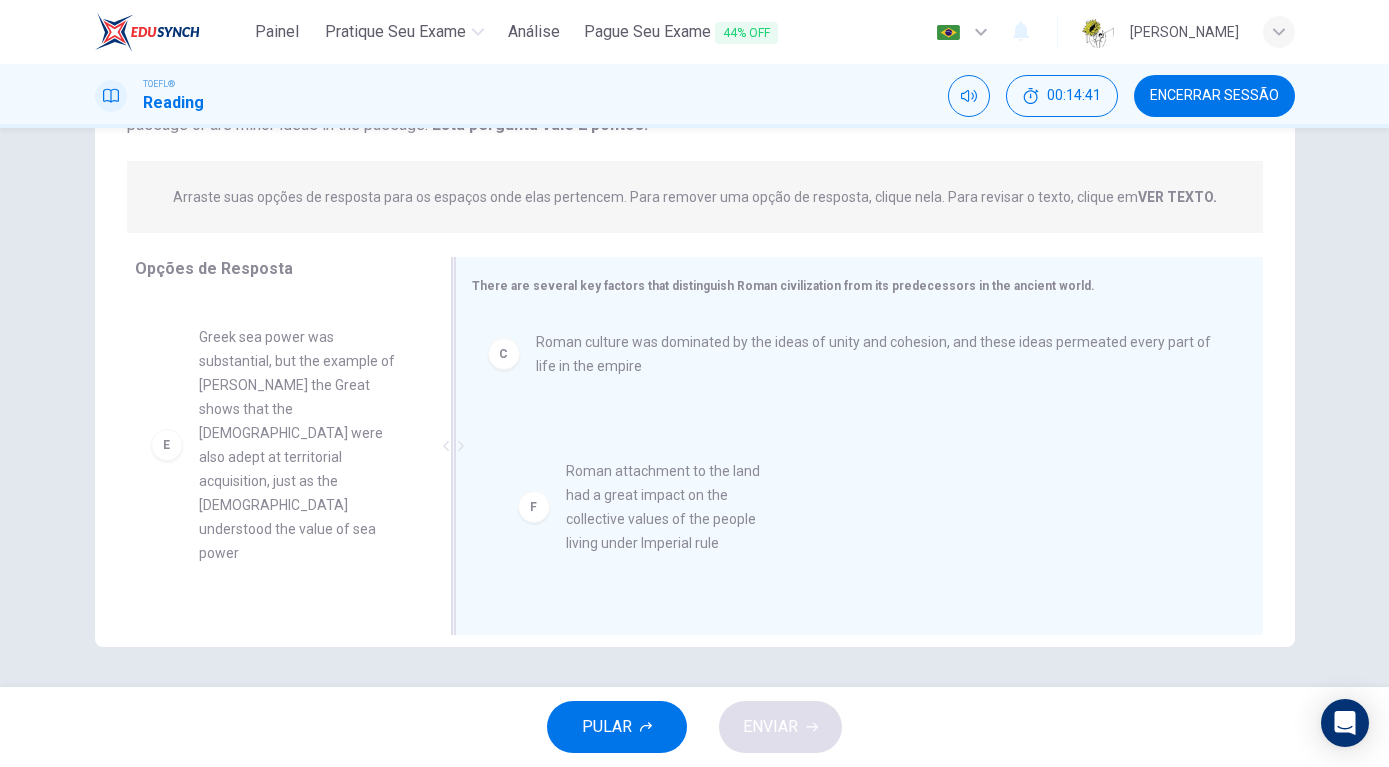 drag, startPoint x: 264, startPoint y: 539, endPoint x: 721, endPoint y: 499, distance: 458.7472 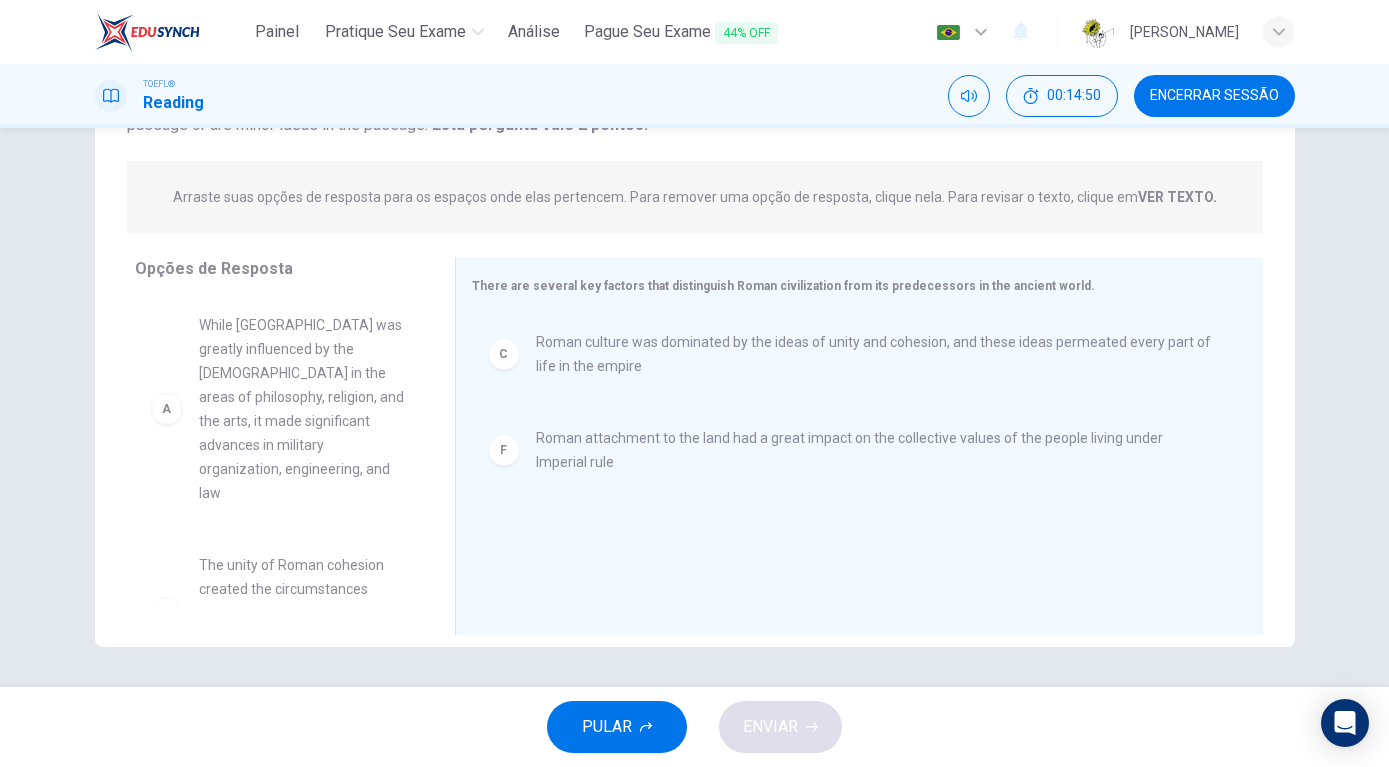 scroll, scrollTop: 114, scrollLeft: 0, axis: vertical 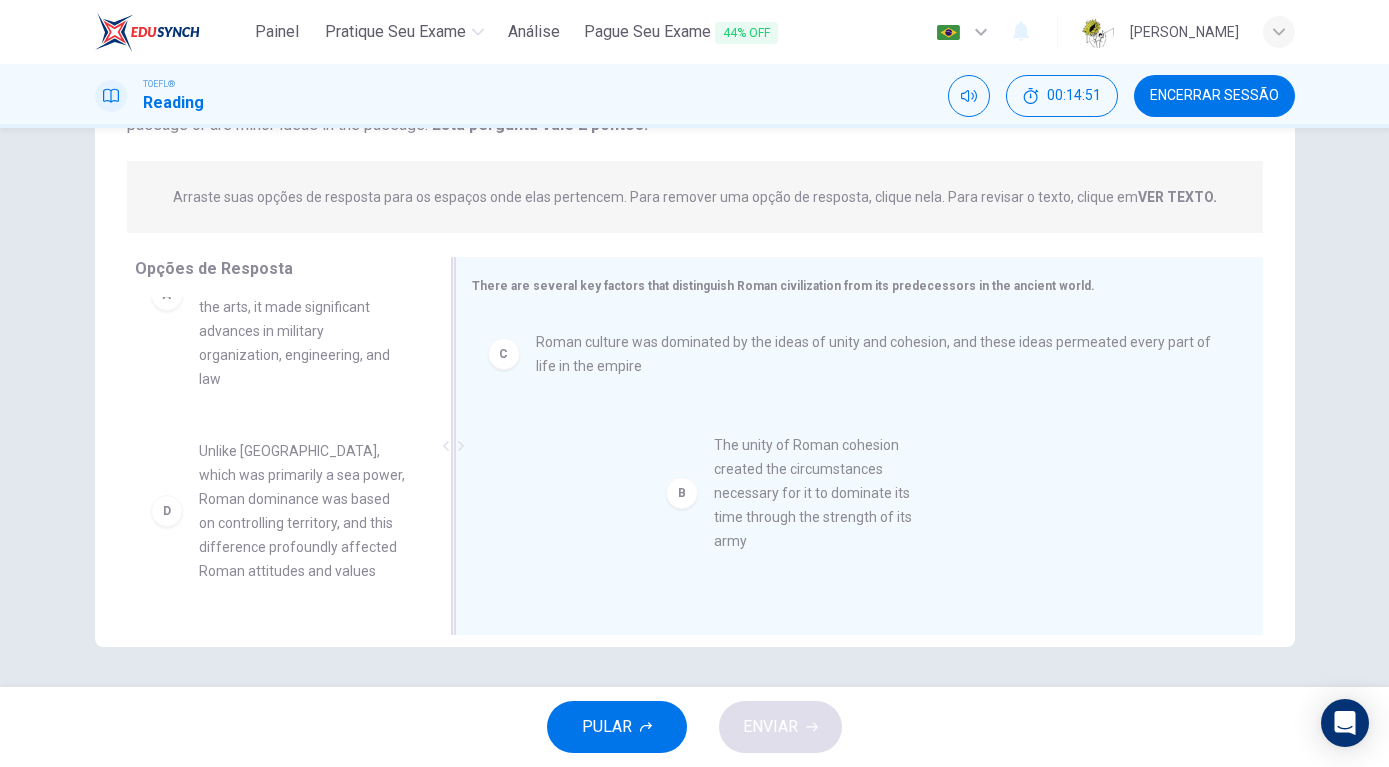 drag, startPoint x: 226, startPoint y: 459, endPoint x: 749, endPoint y: 501, distance: 524.6837 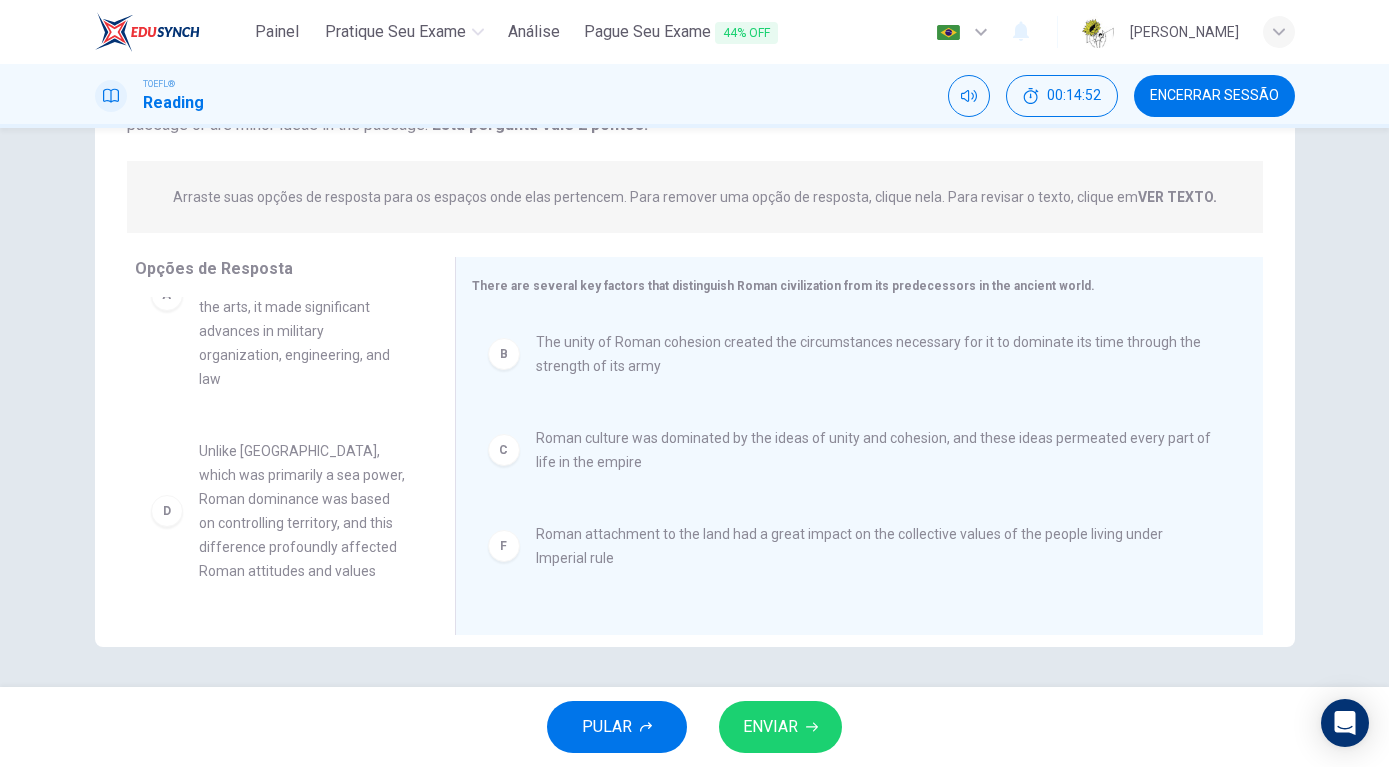 click on "ENVIAR" at bounding box center [770, 727] 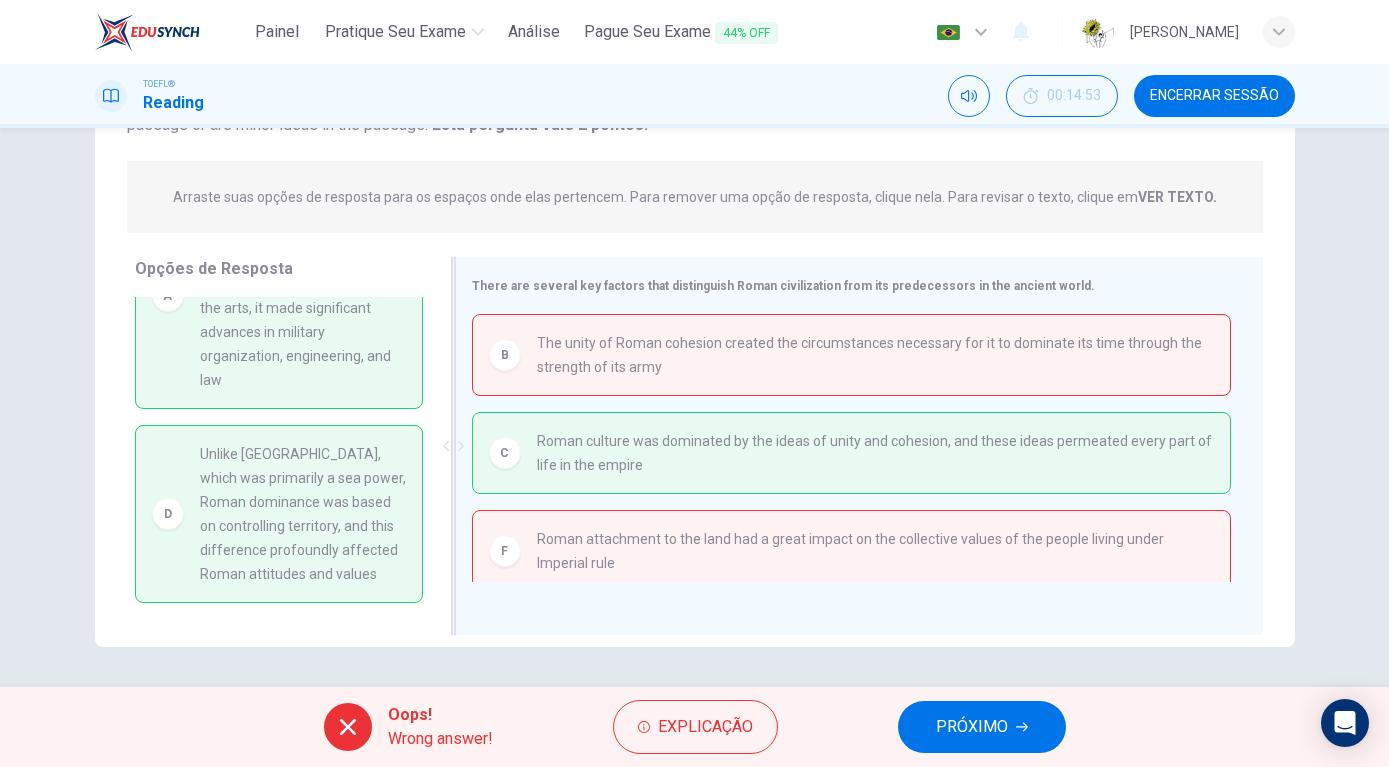 scroll, scrollTop: 10, scrollLeft: 0, axis: vertical 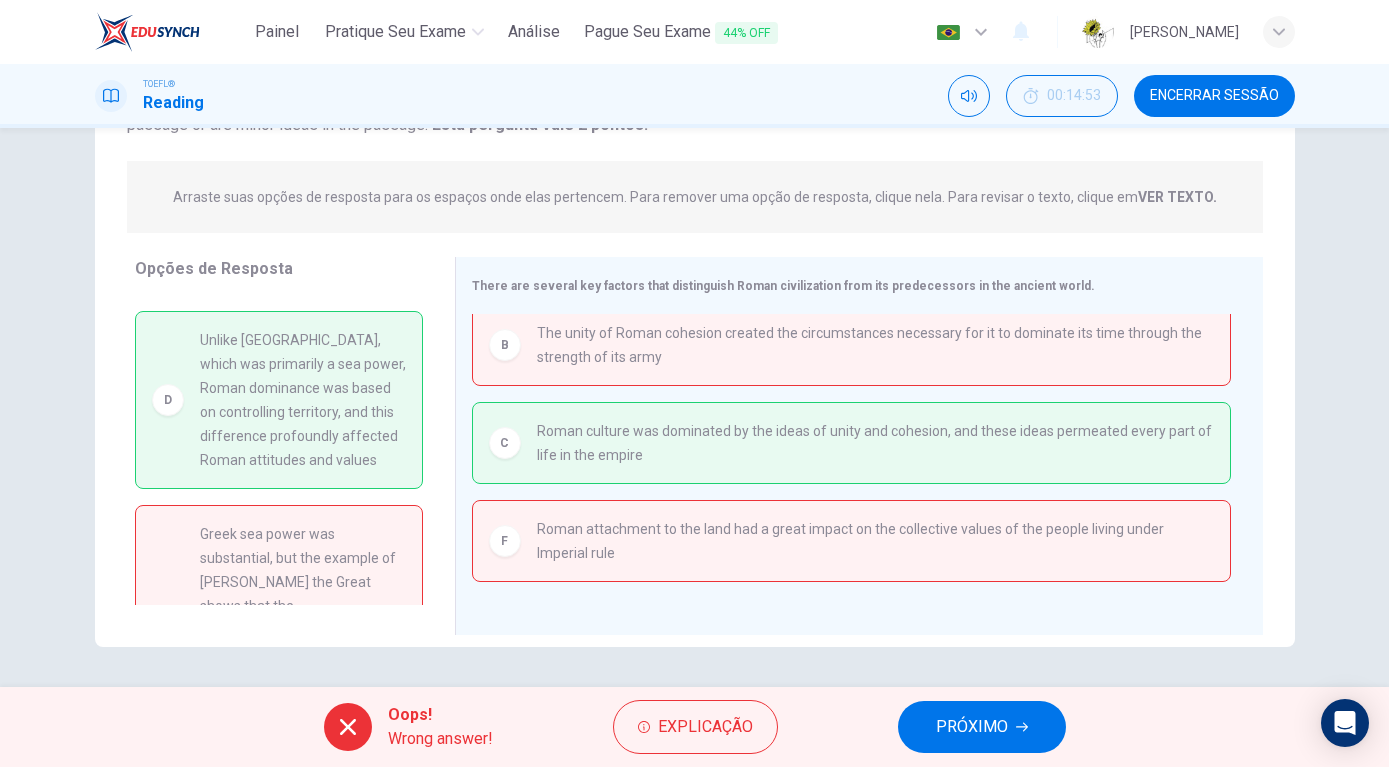 click on "PRÓXIMO" at bounding box center (982, 727) 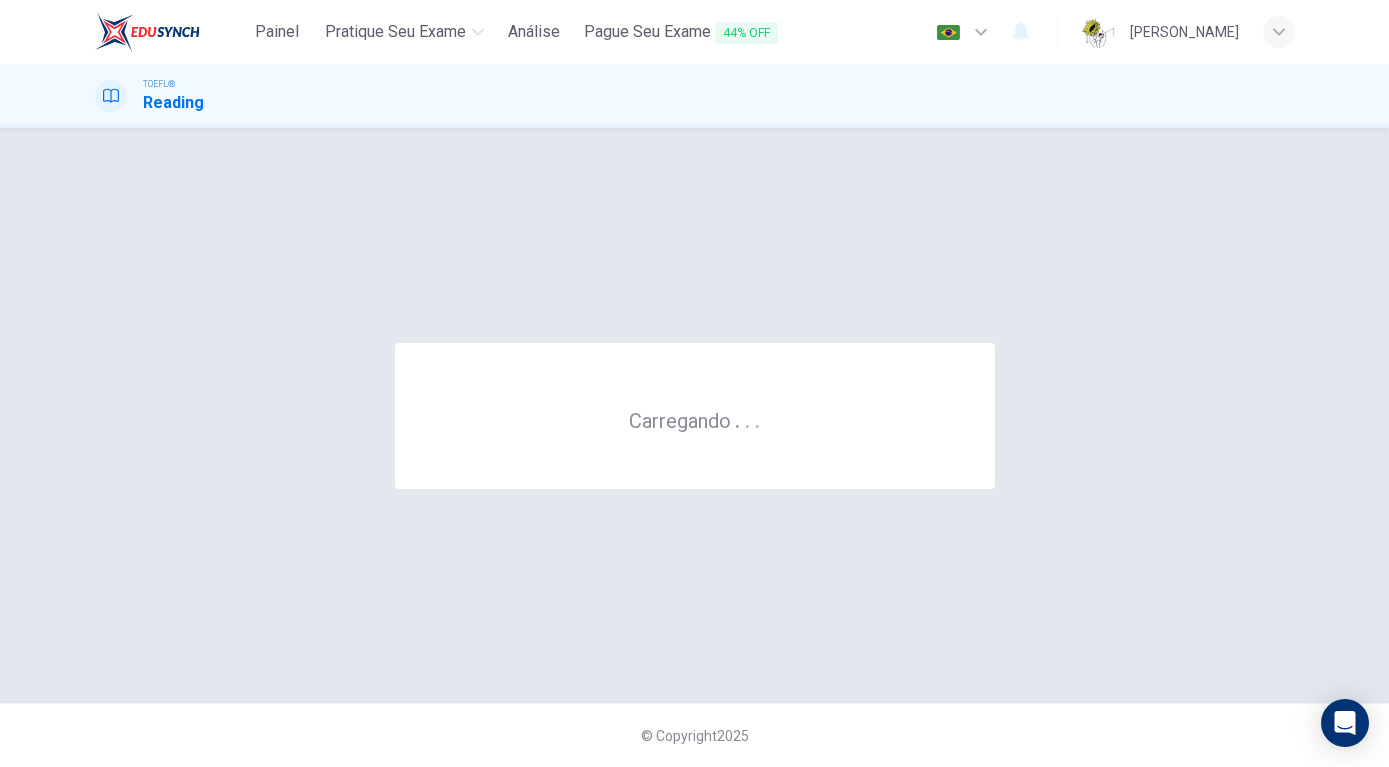 scroll, scrollTop: 0, scrollLeft: 0, axis: both 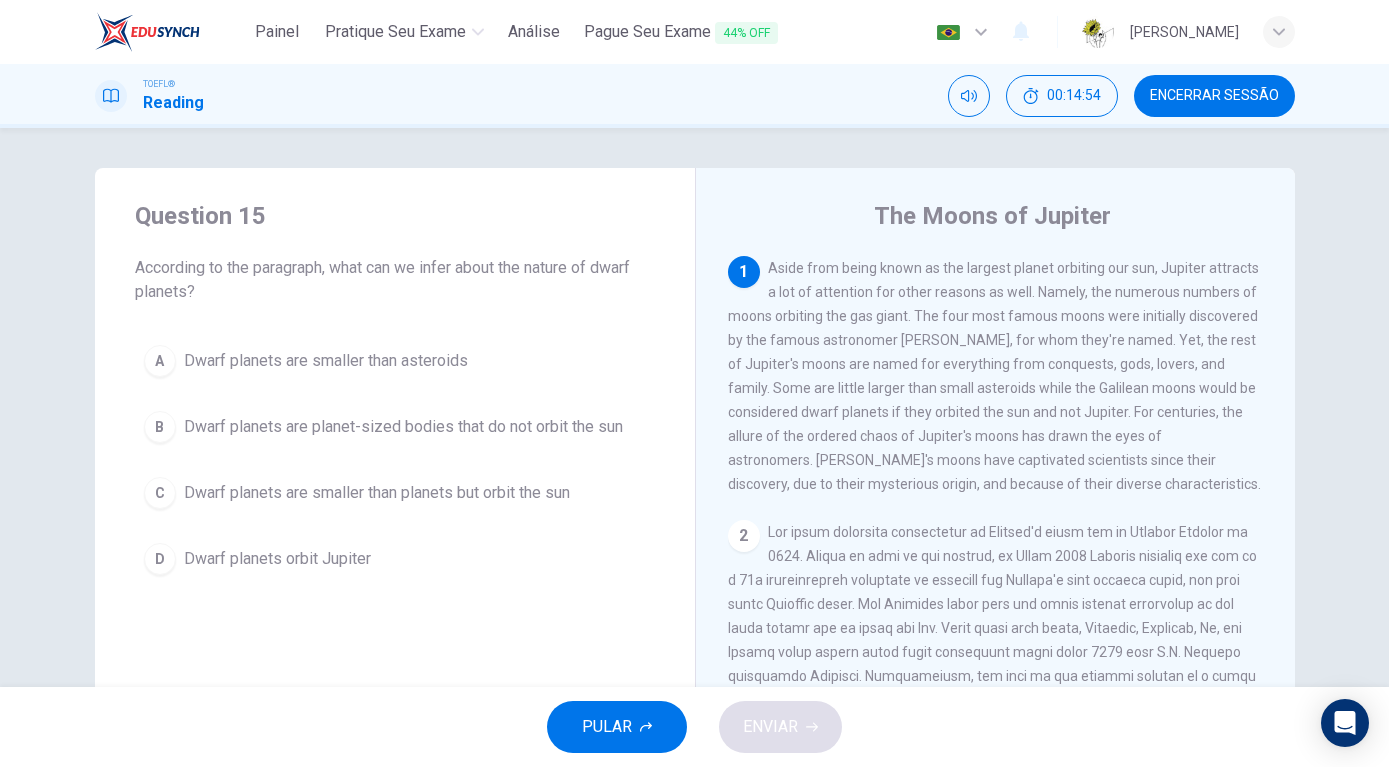 click on "Encerrar Sessão" at bounding box center (1214, 96) 